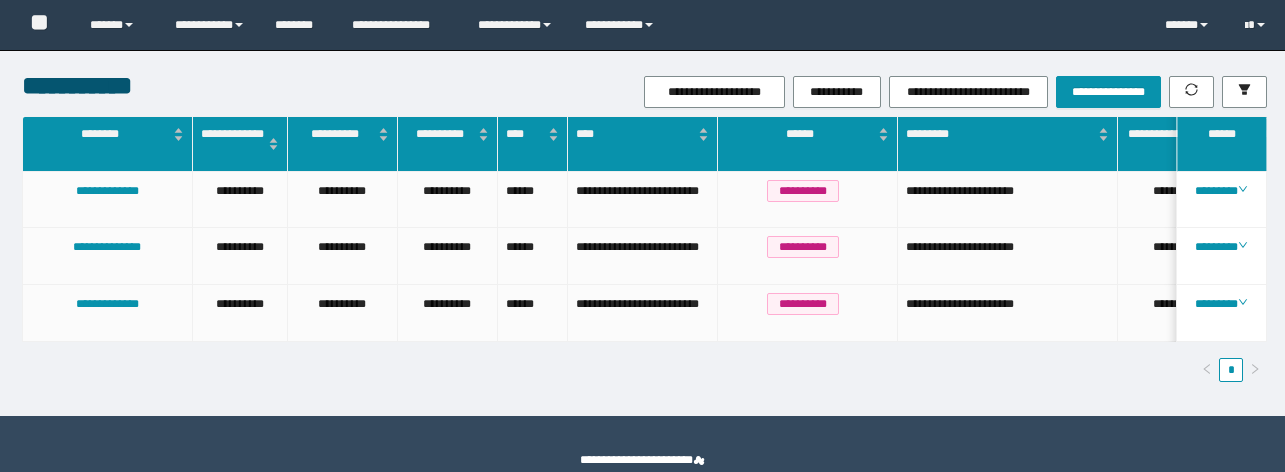 scroll, scrollTop: 0, scrollLeft: 0, axis: both 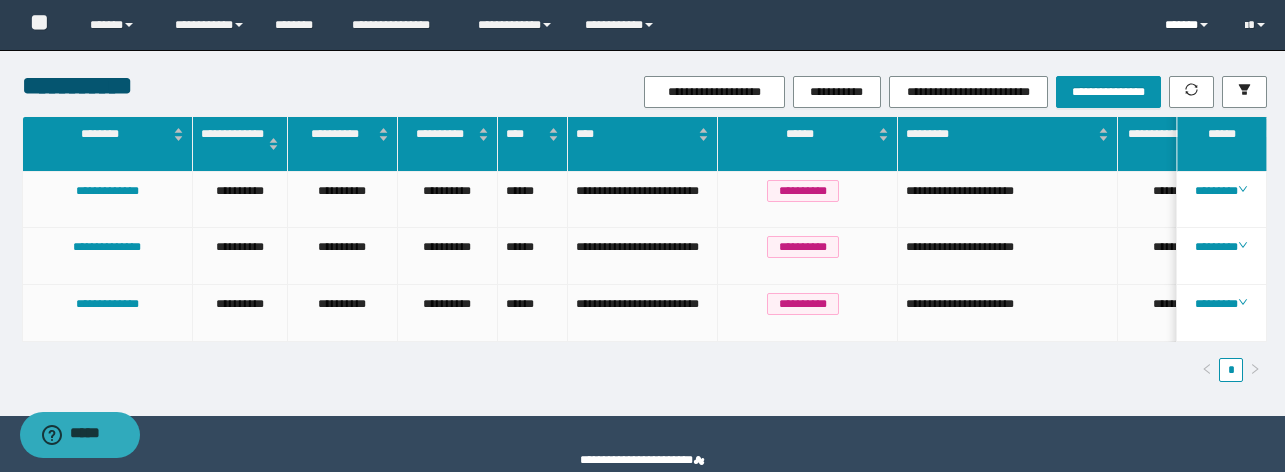 click on "******" at bounding box center (1190, 25) 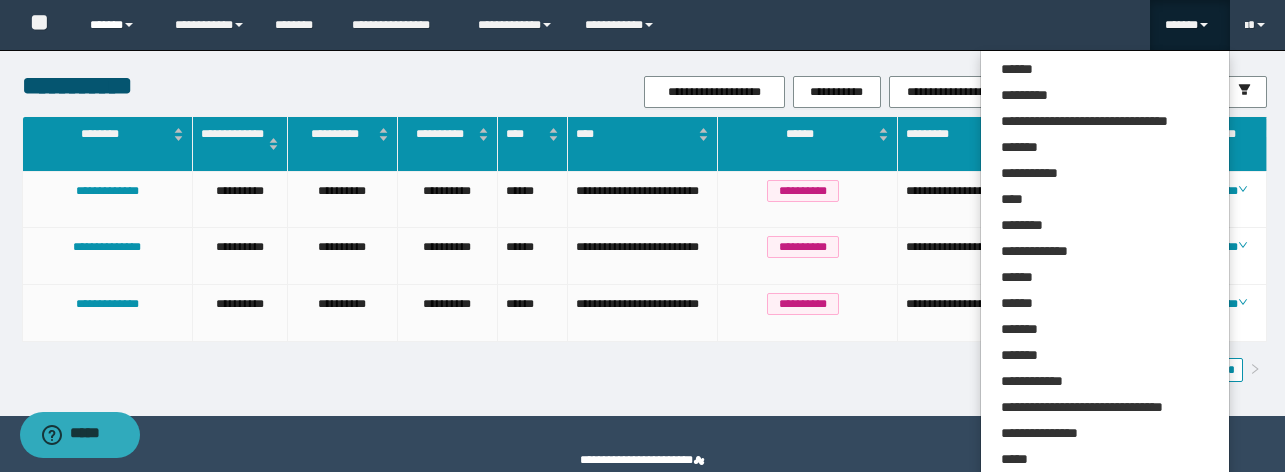 click on "******" at bounding box center (117, 25) 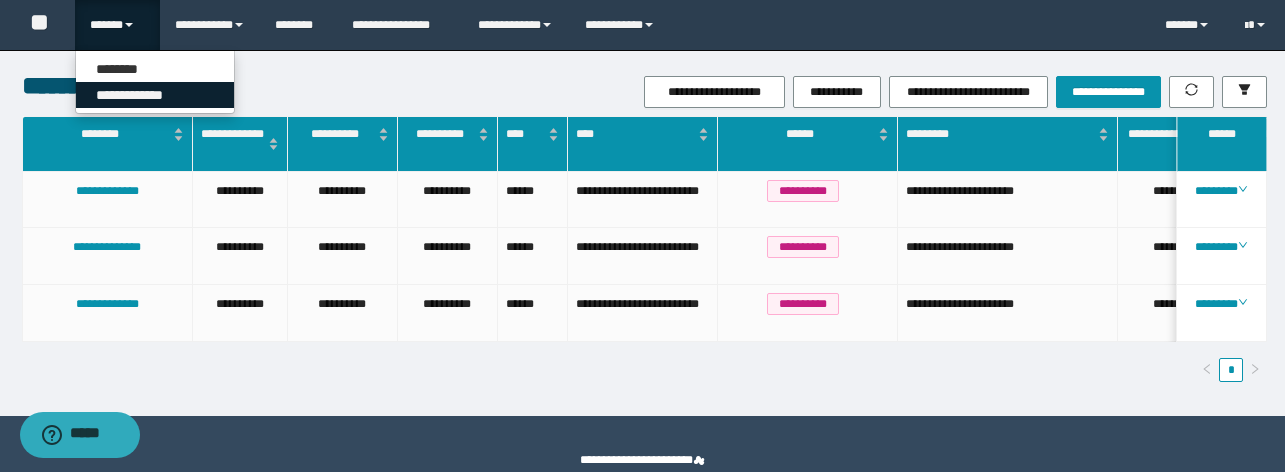 click on "**********" at bounding box center (155, 95) 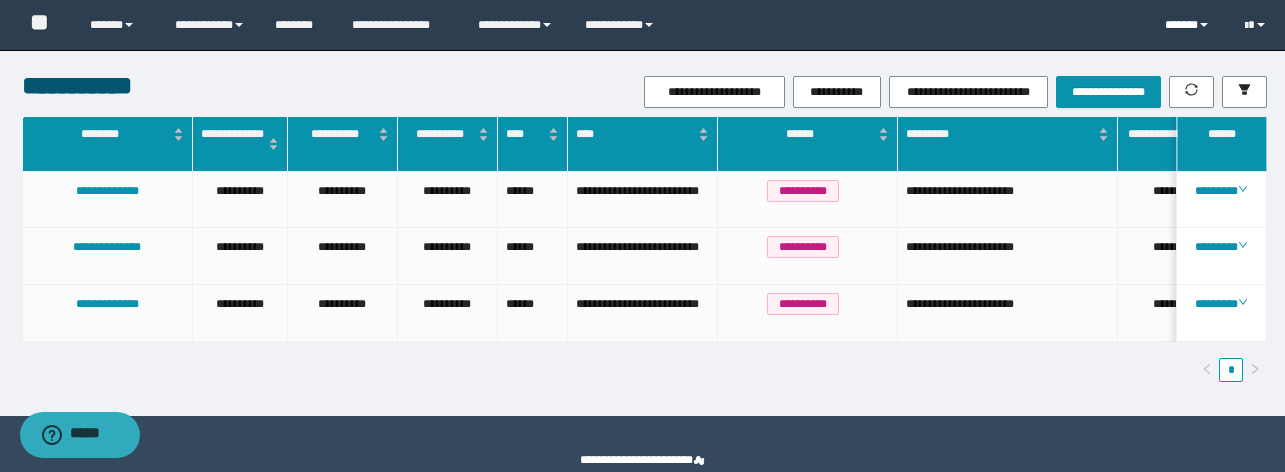 click on "******" at bounding box center [1190, 25] 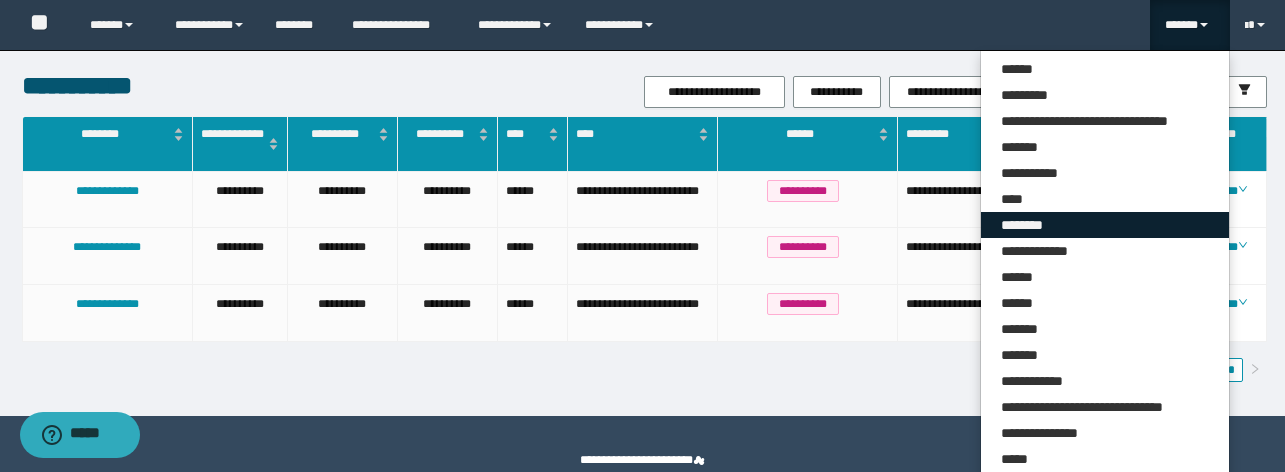 click on "********" at bounding box center [1105, 225] 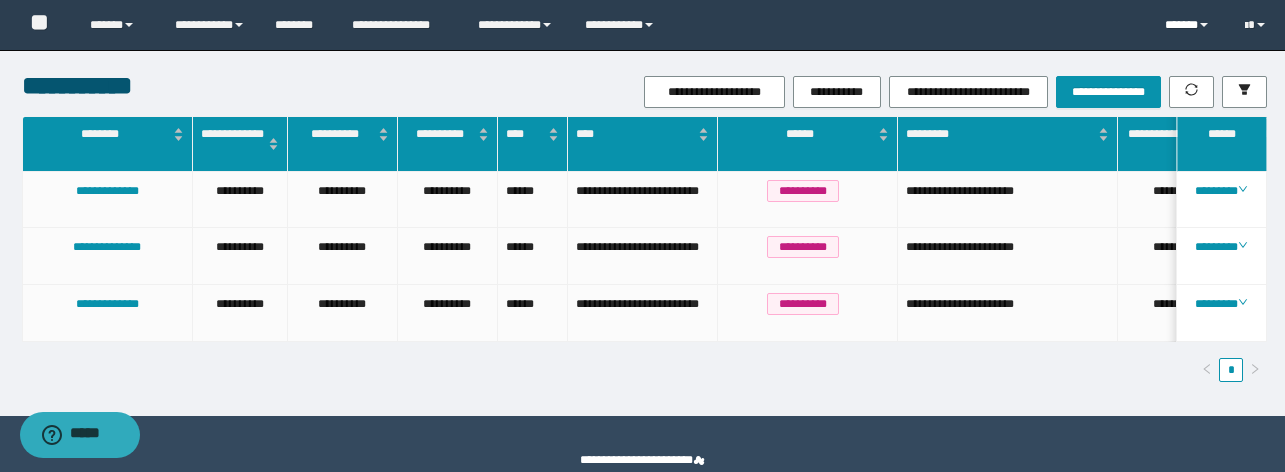 click on "******" at bounding box center [1190, 25] 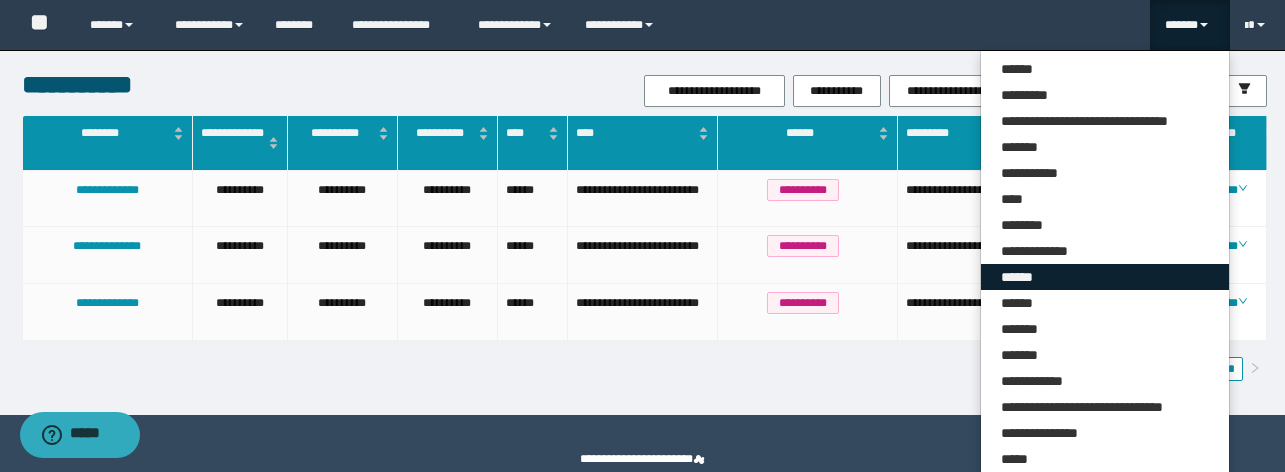 scroll, scrollTop: 0, scrollLeft: 0, axis: both 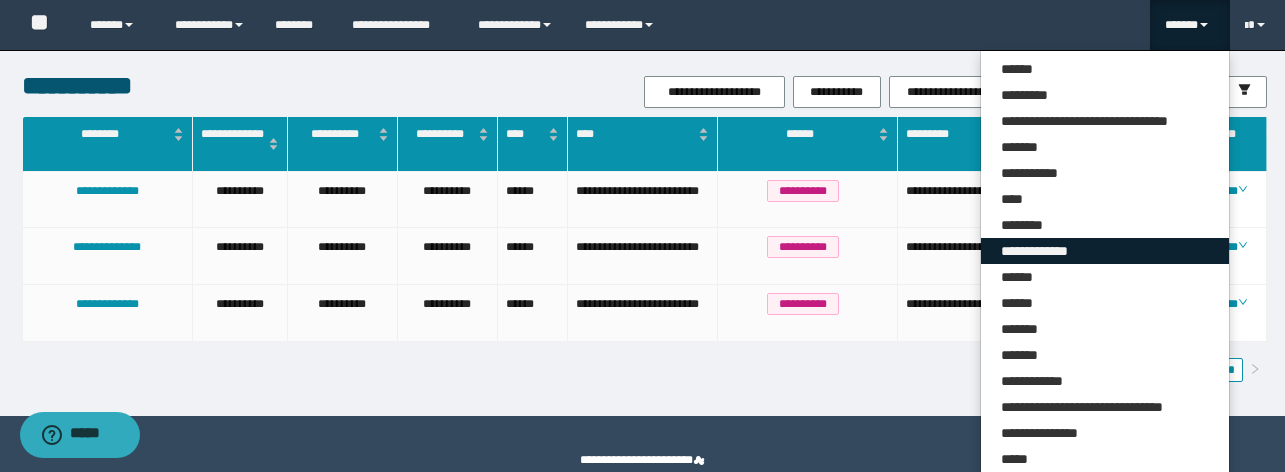 click on "**********" at bounding box center [1105, 251] 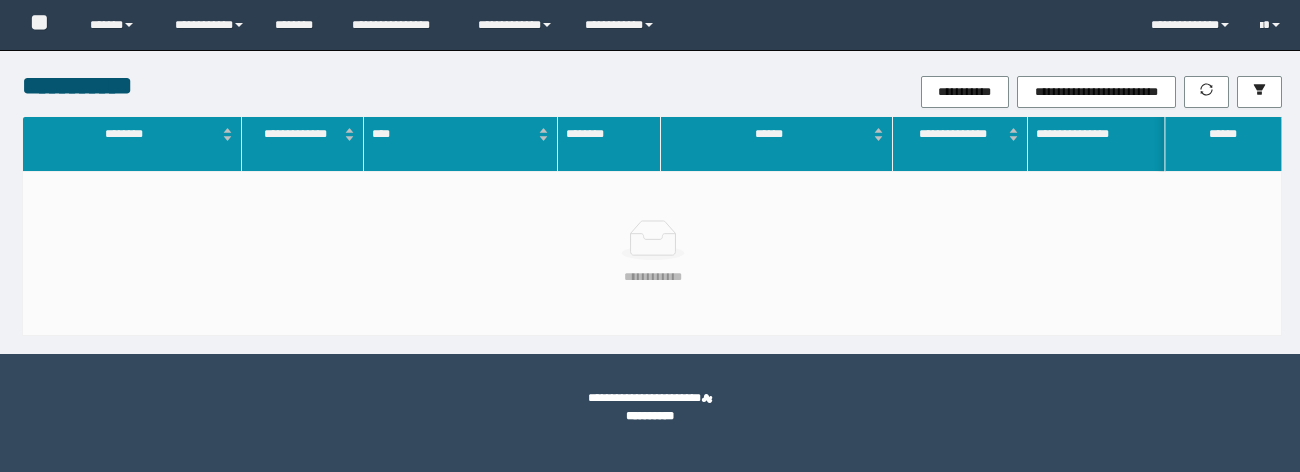 scroll, scrollTop: 0, scrollLeft: 0, axis: both 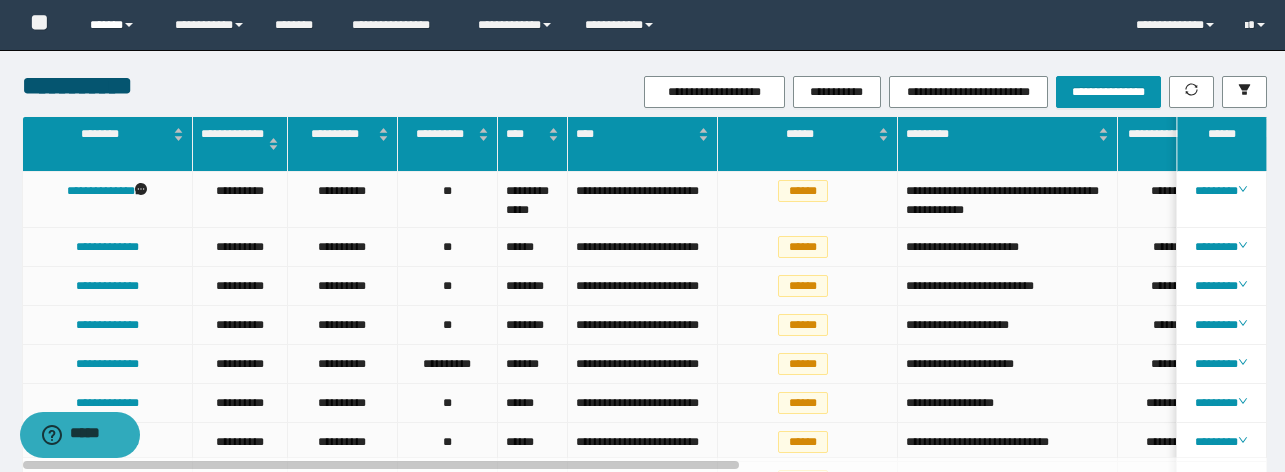 click on "******" at bounding box center (117, 25) 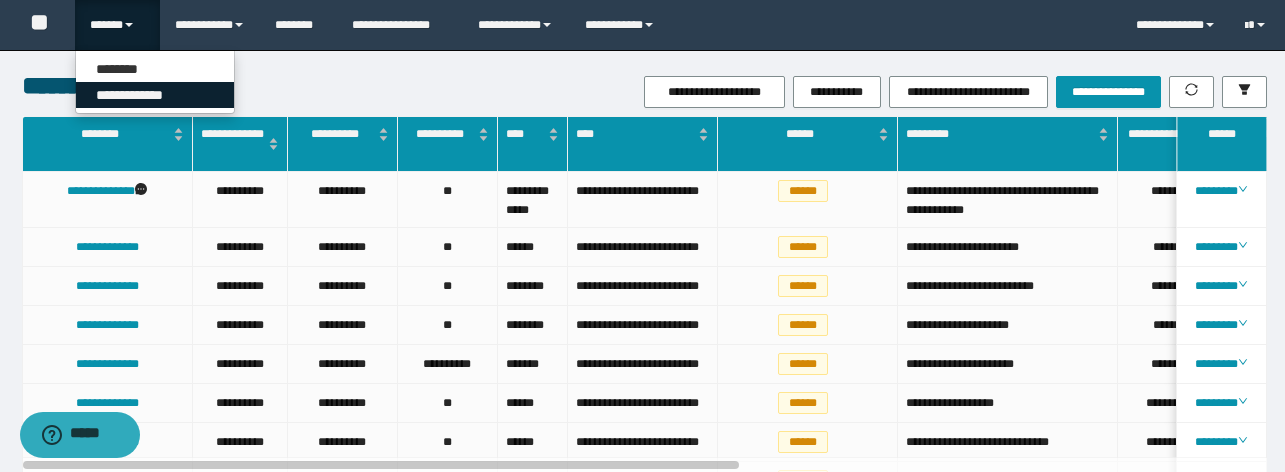 click on "**********" at bounding box center [155, 95] 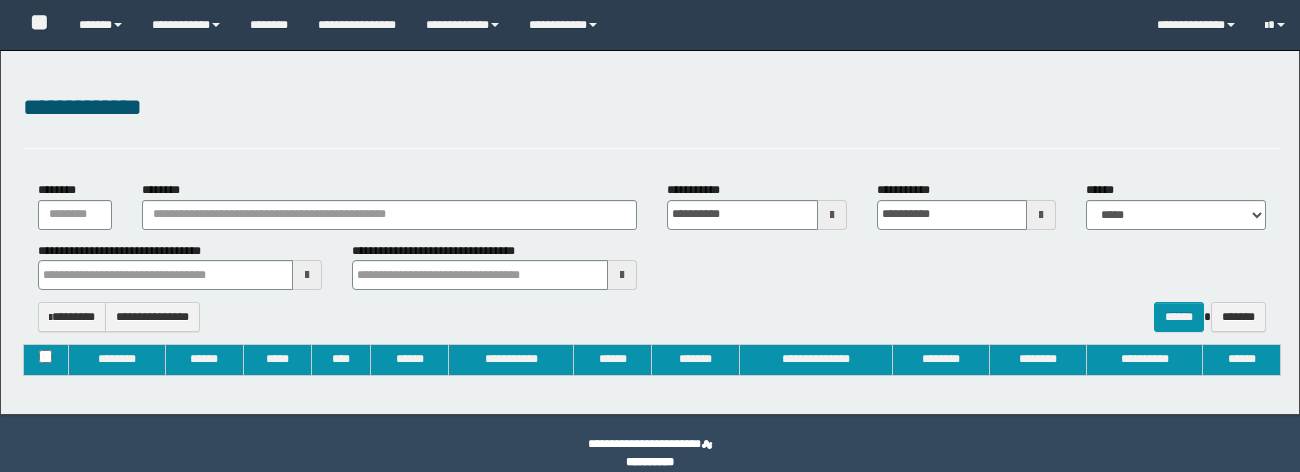type on "**********" 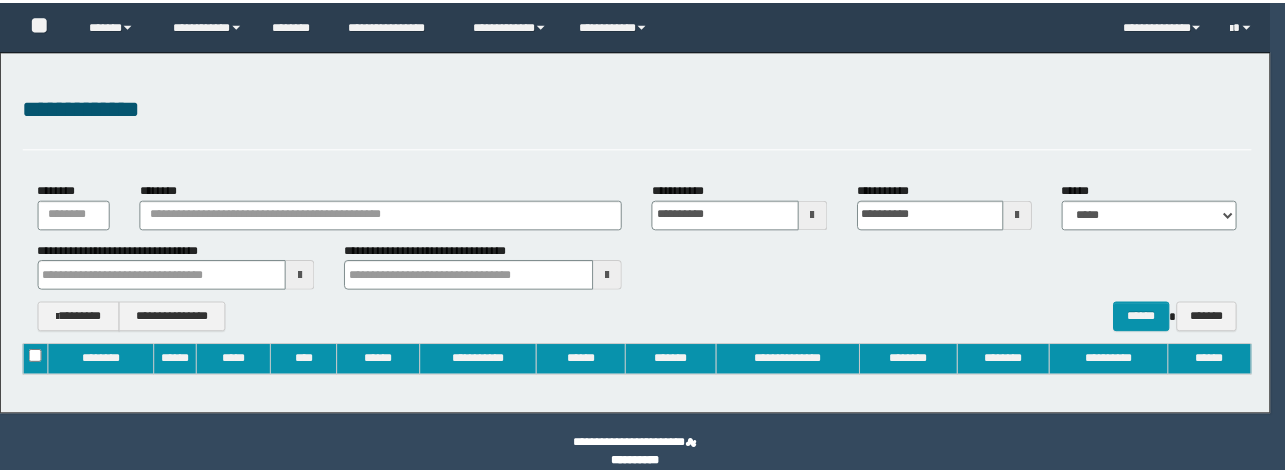 scroll, scrollTop: 0, scrollLeft: 0, axis: both 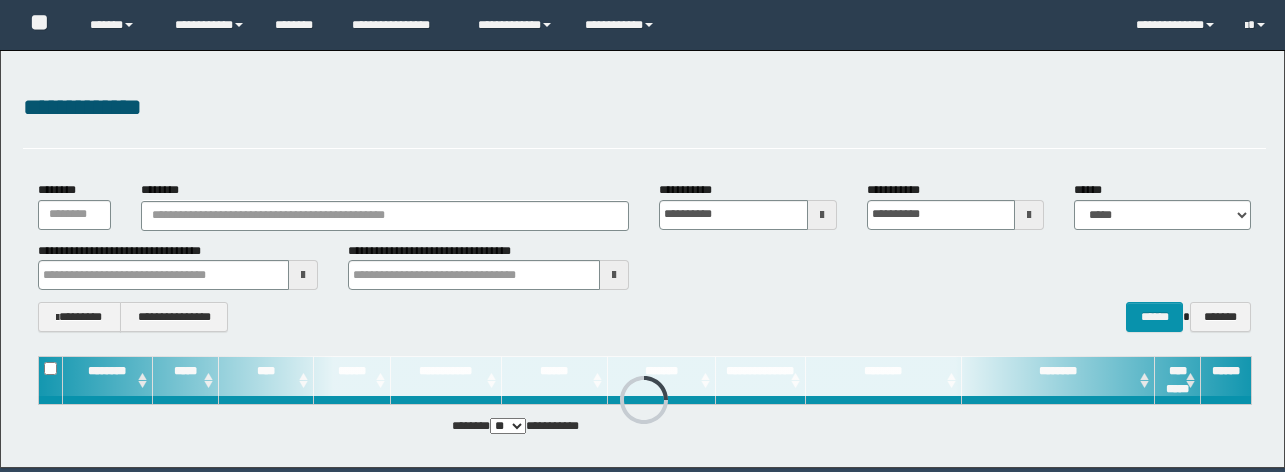 type 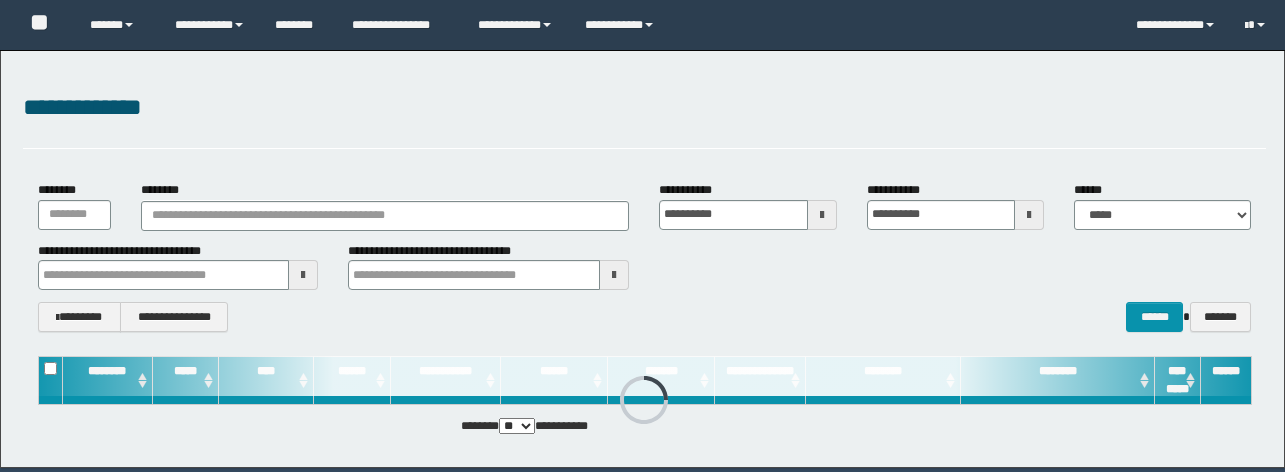 scroll, scrollTop: 0, scrollLeft: 0, axis: both 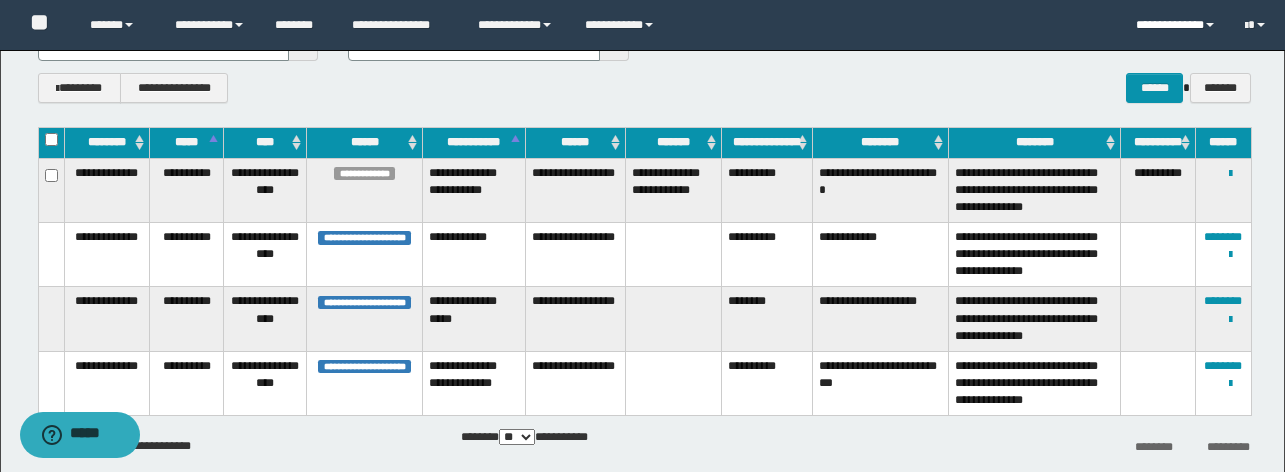 click on "**********" at bounding box center (1175, 25) 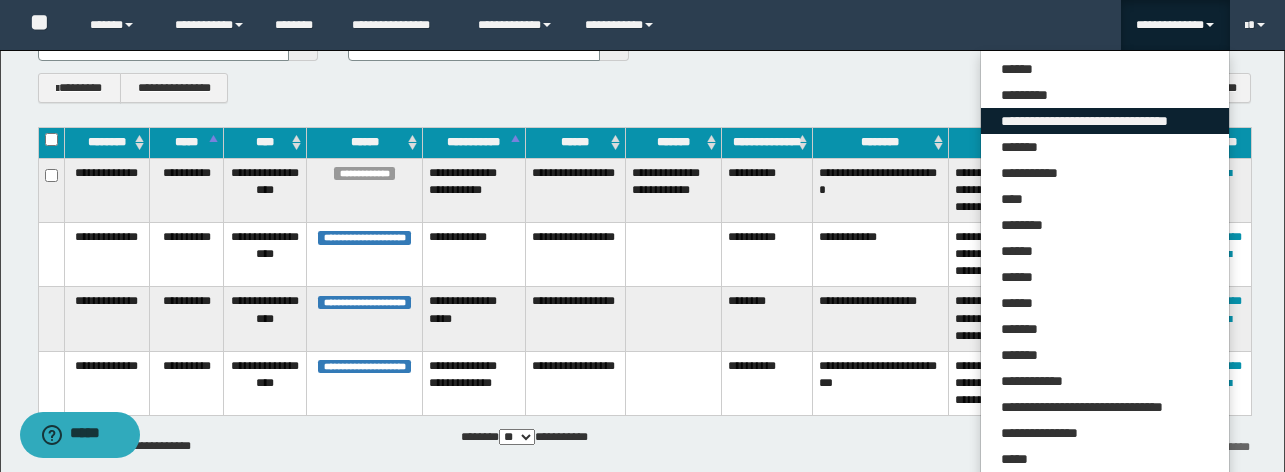 click on "**********" at bounding box center [1105, 121] 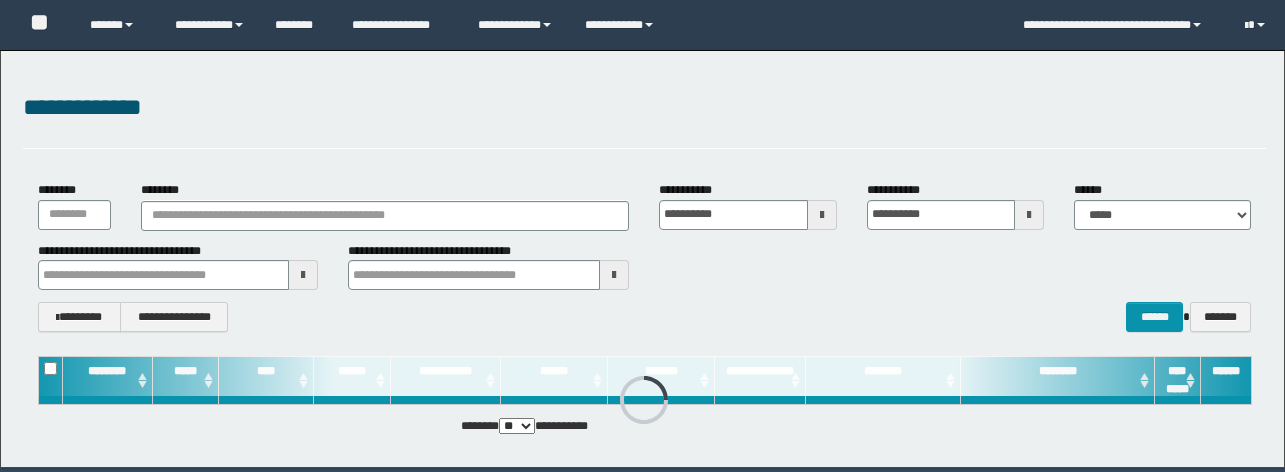 scroll, scrollTop: 73, scrollLeft: 0, axis: vertical 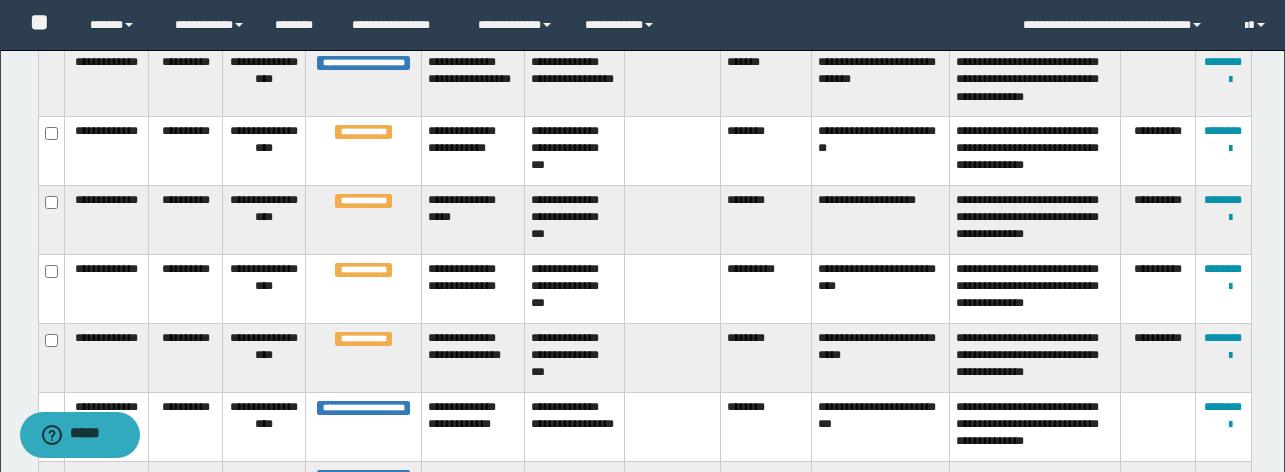 click on "********" at bounding box center [766, 151] 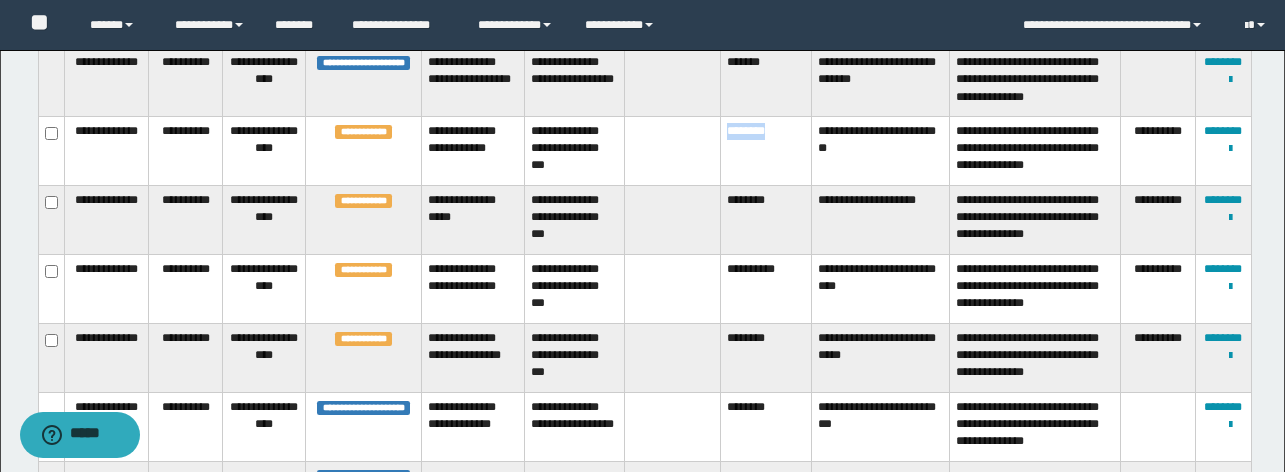 click on "********" at bounding box center [766, 151] 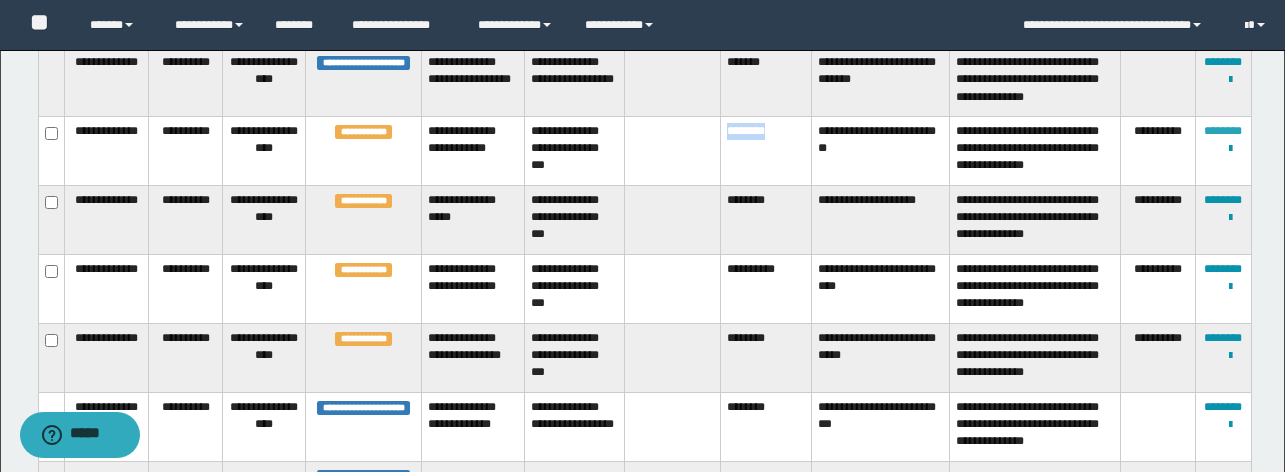 click on "********" at bounding box center [1223, 131] 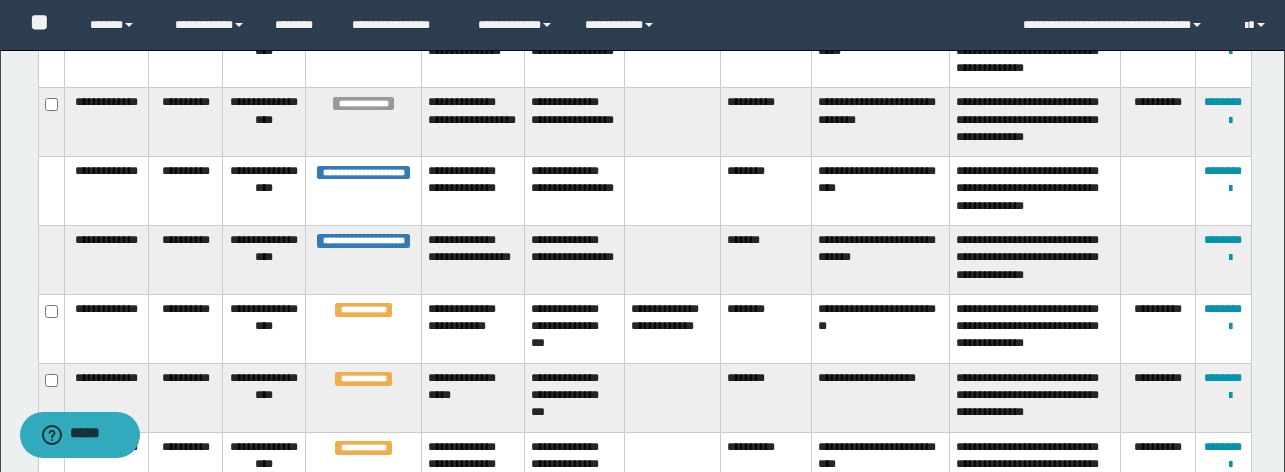 scroll, scrollTop: 504, scrollLeft: 0, axis: vertical 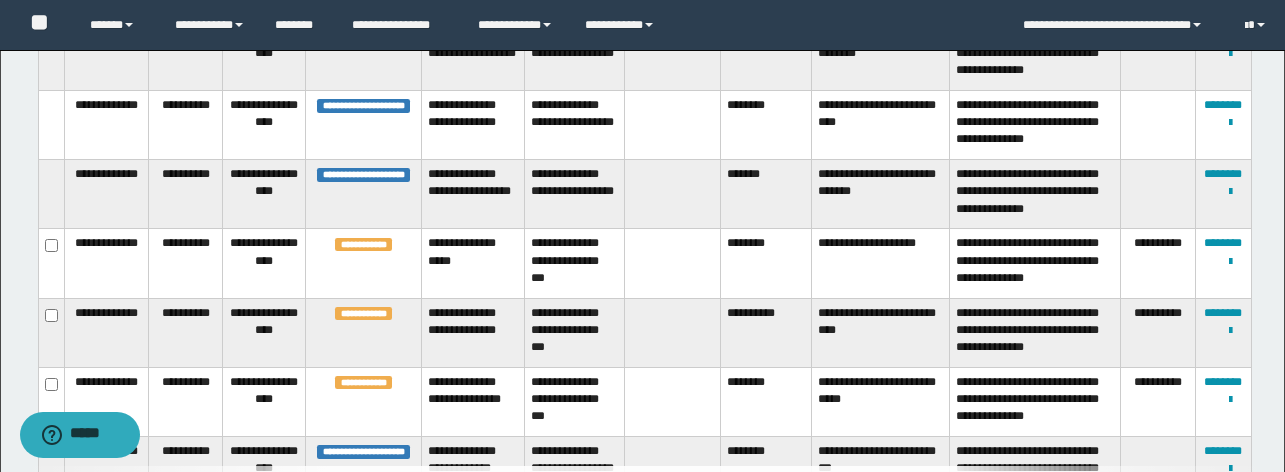 click on "********" at bounding box center [766, 263] 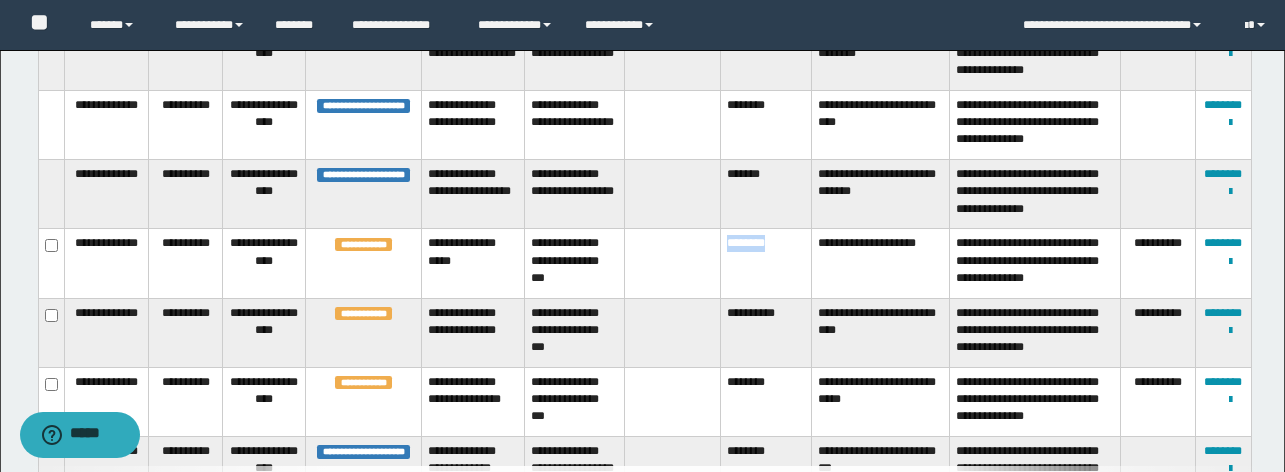 click on "********" at bounding box center [766, 263] 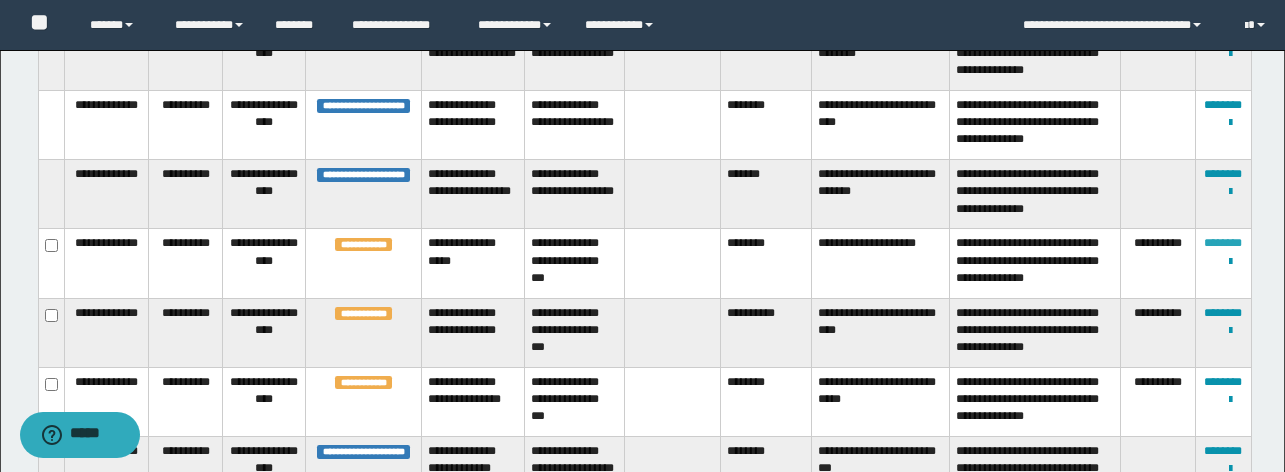 click on "********" at bounding box center (1223, 243) 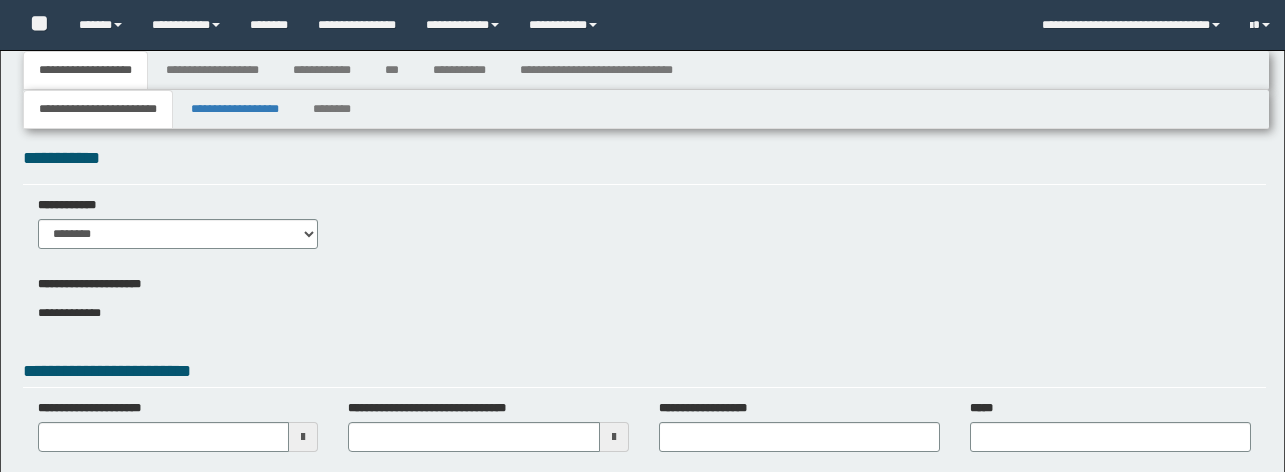type 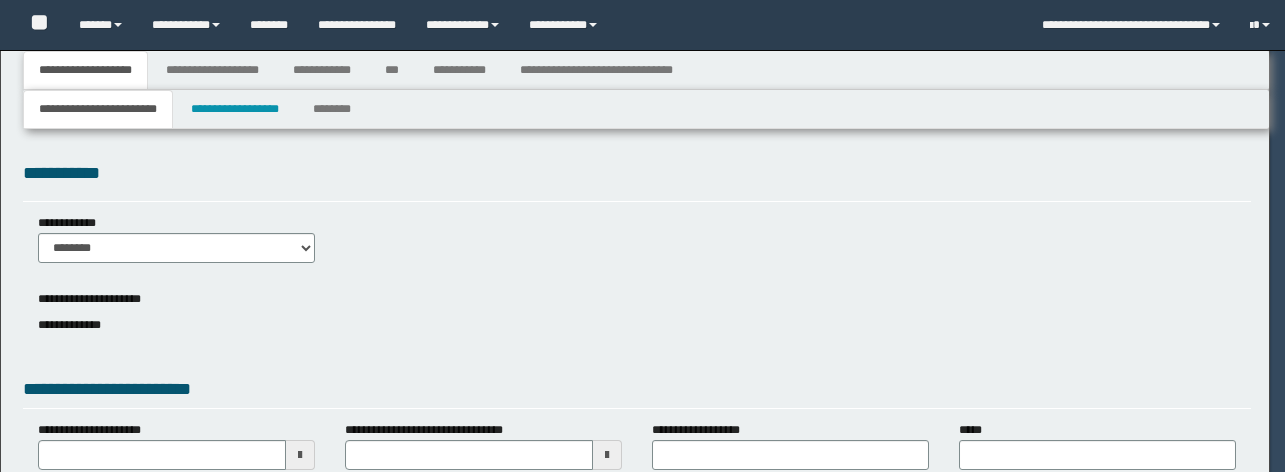 select on "*" 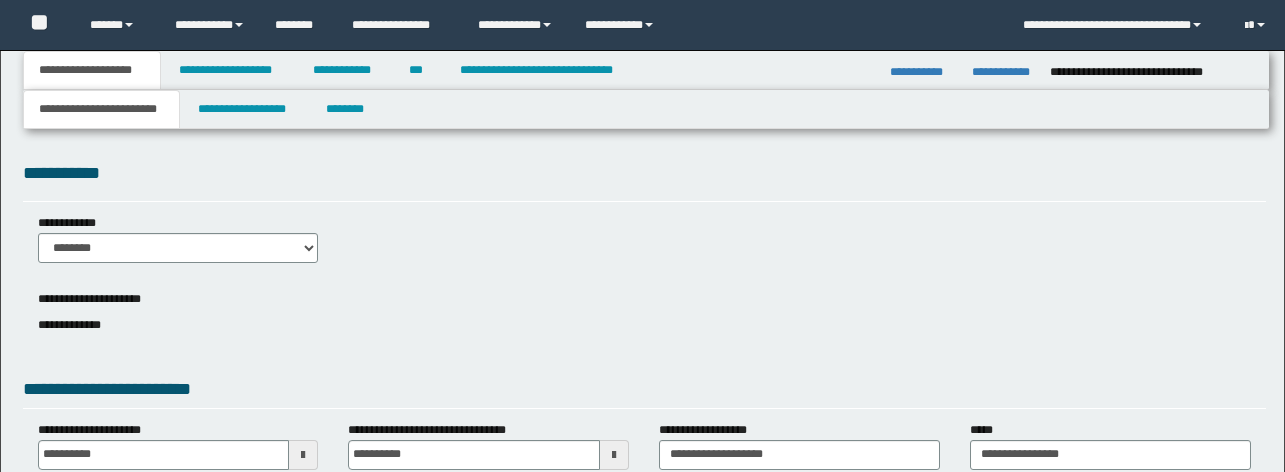 scroll, scrollTop: 0, scrollLeft: 0, axis: both 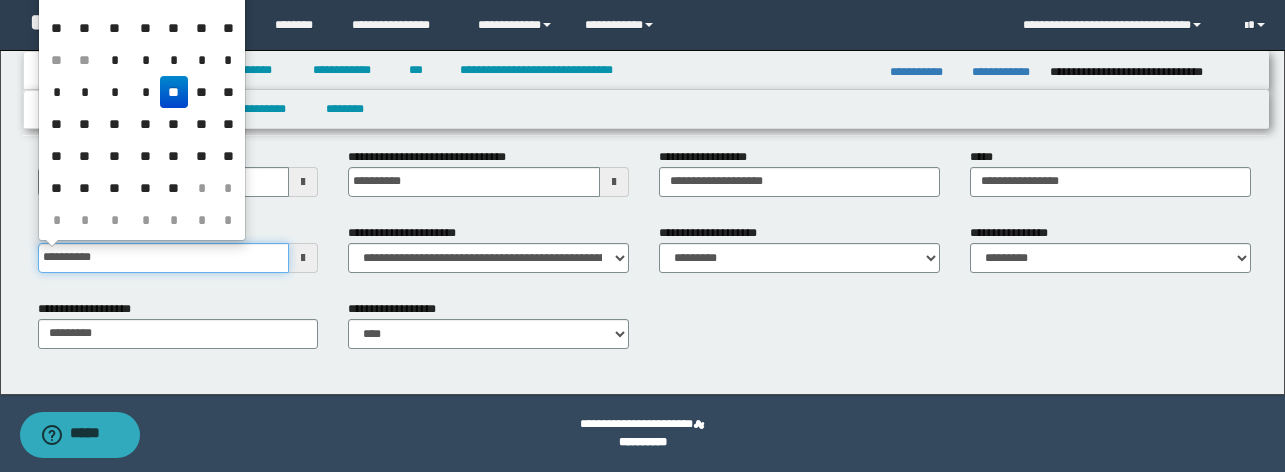 click on "**********" at bounding box center (164, 258) 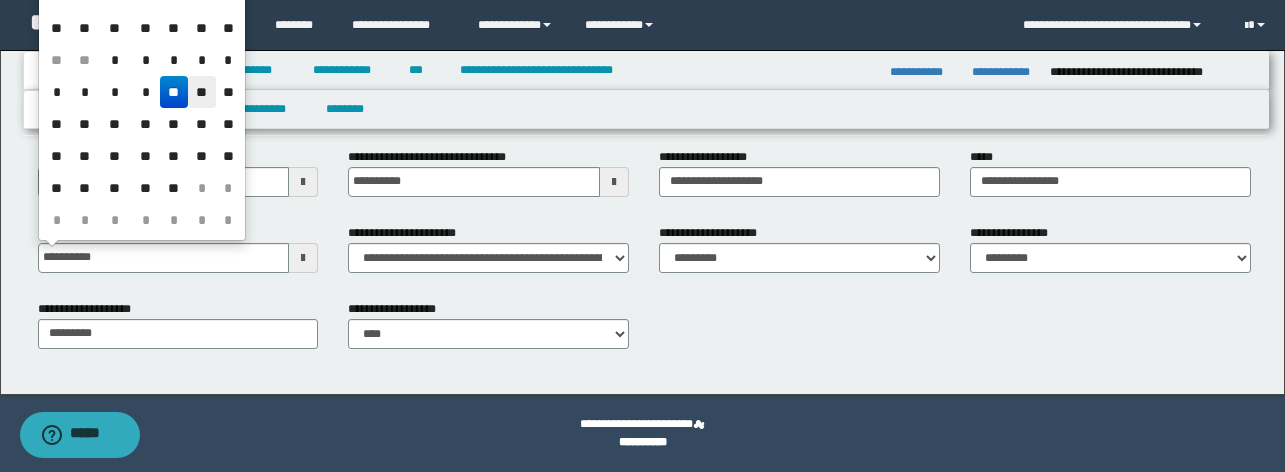 click on "**" at bounding box center [202, 92] 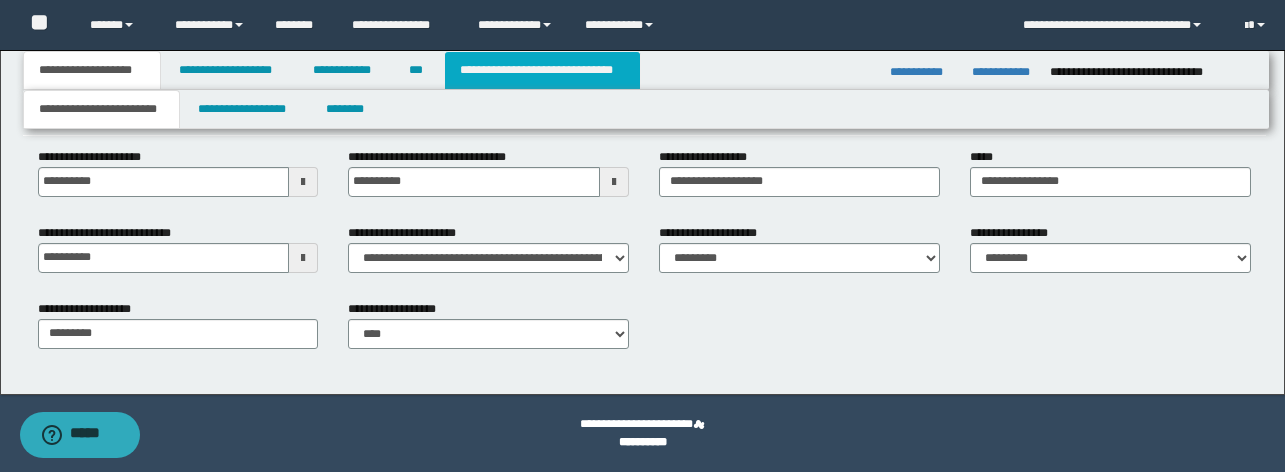 click on "**********" at bounding box center (542, 70) 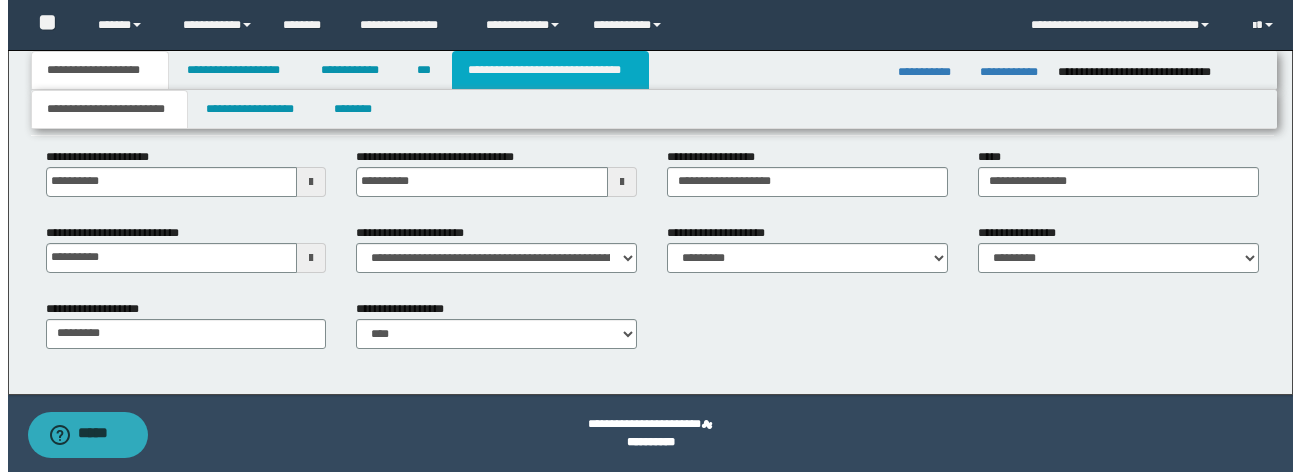 scroll, scrollTop: 0, scrollLeft: 0, axis: both 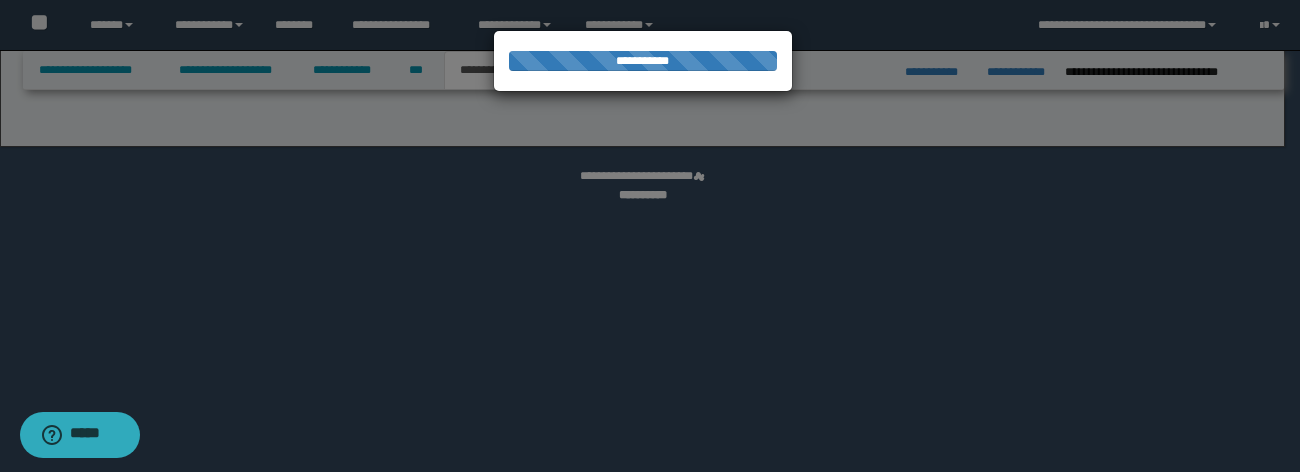 select on "*" 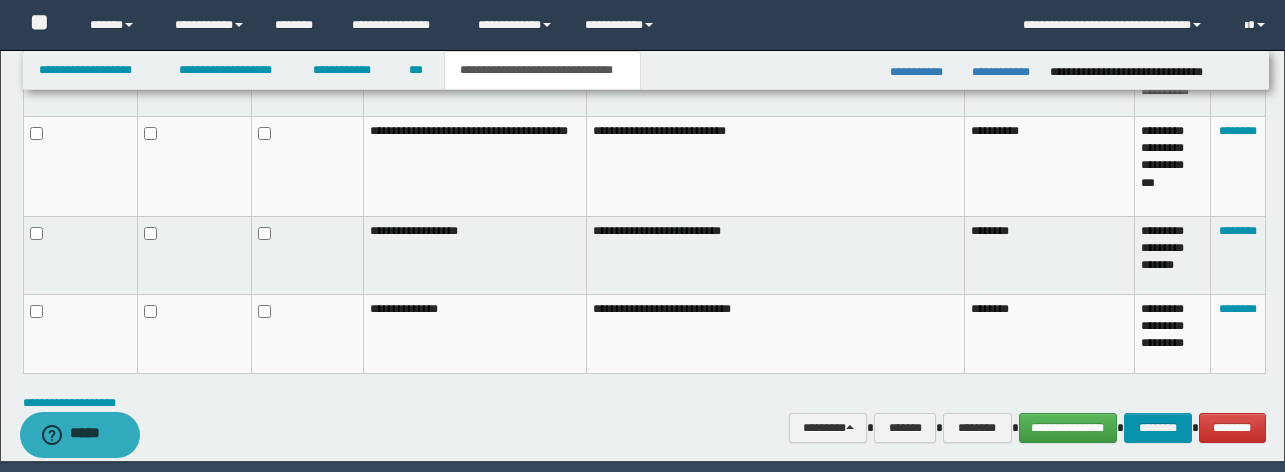 scroll, scrollTop: 1428, scrollLeft: 0, axis: vertical 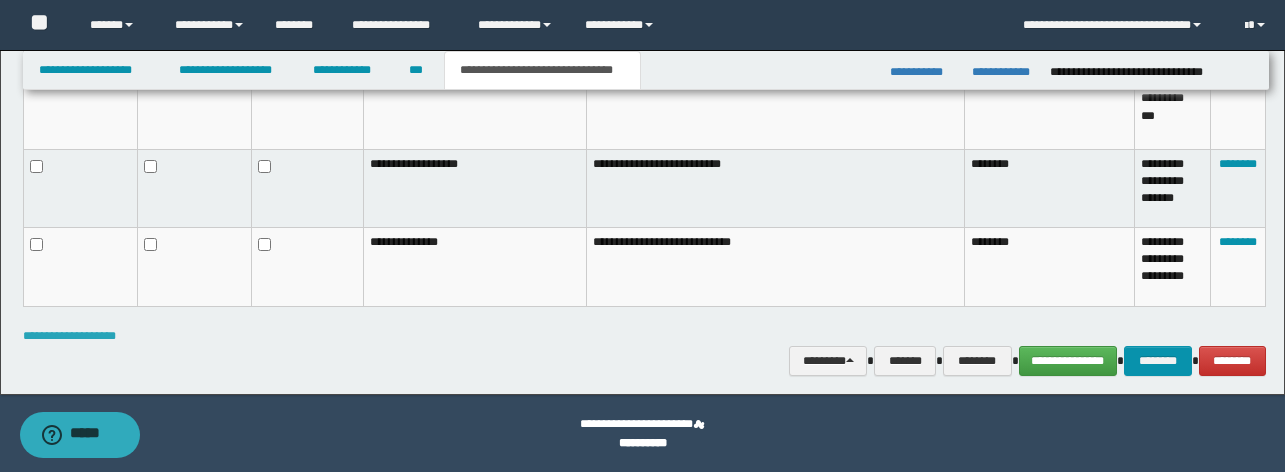 click on "**********" at bounding box center [69, 336] 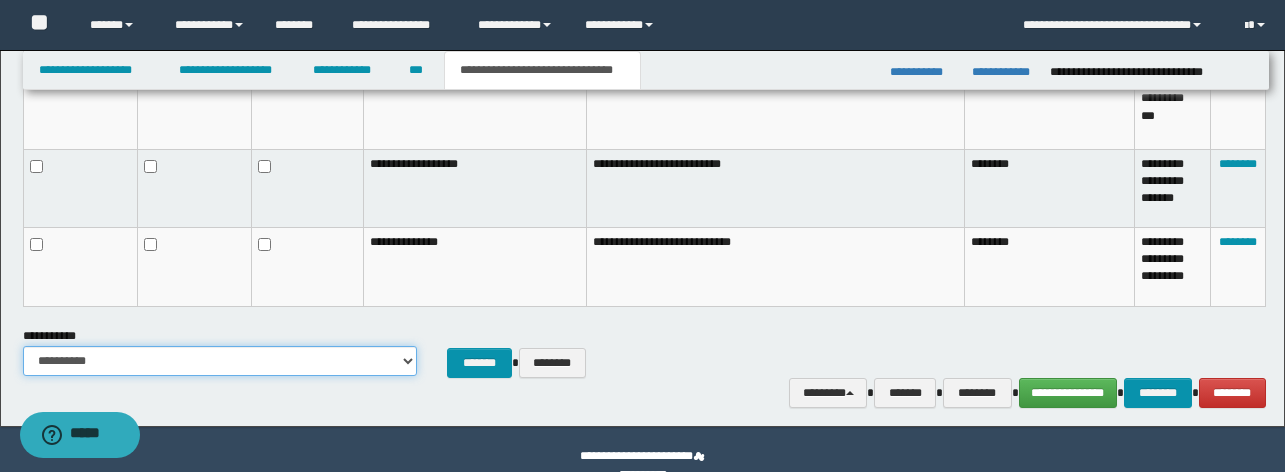 click on "**********" at bounding box center [220, 361] 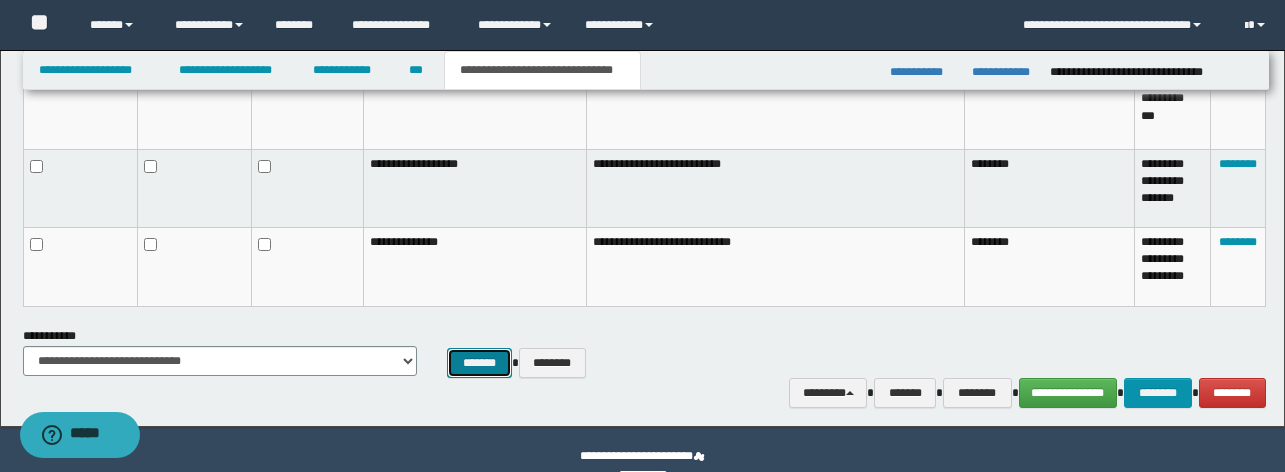 click on "*******" at bounding box center (479, 363) 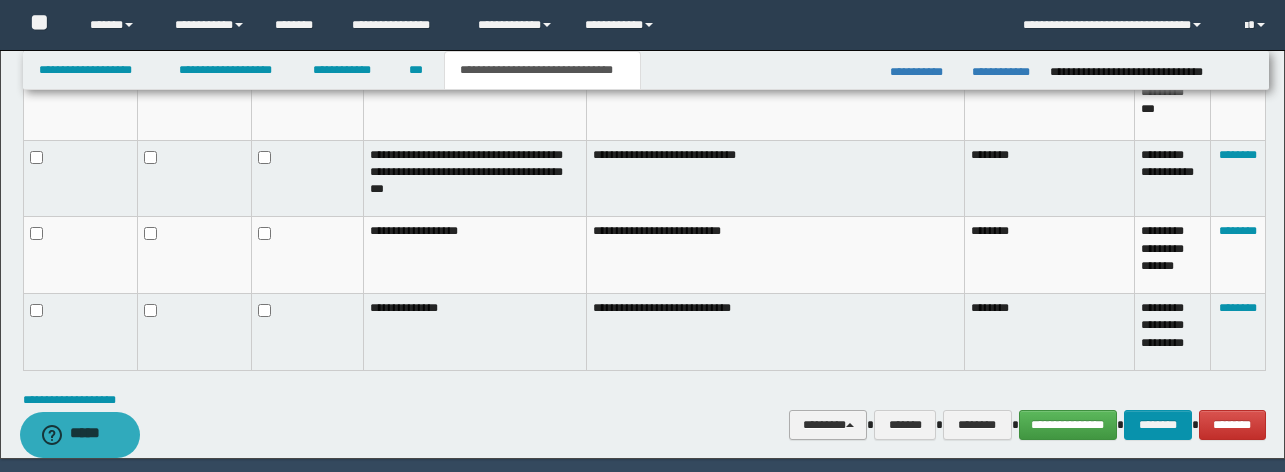 click on "********" at bounding box center (828, 425) 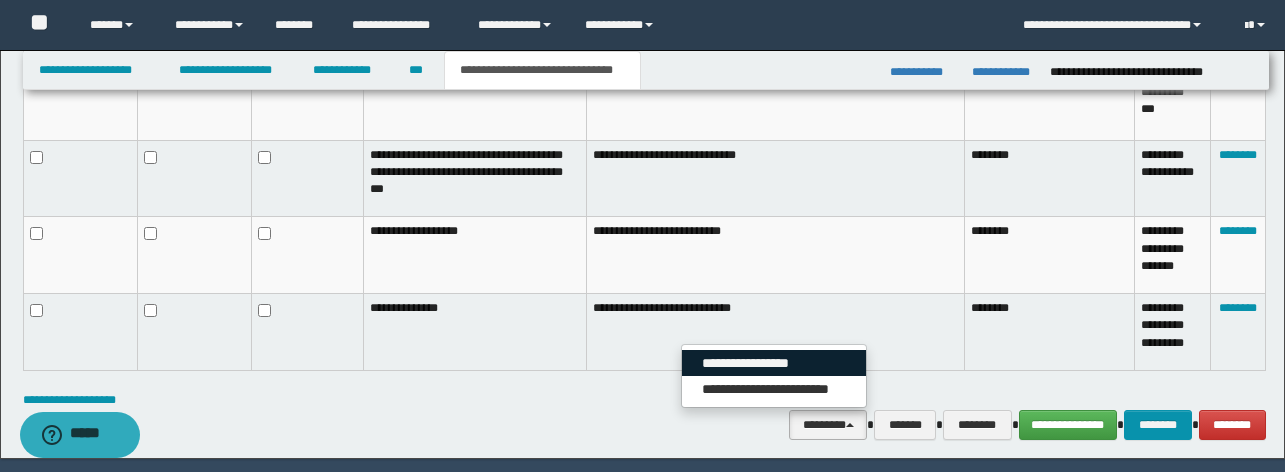 click on "**********" at bounding box center [774, 363] 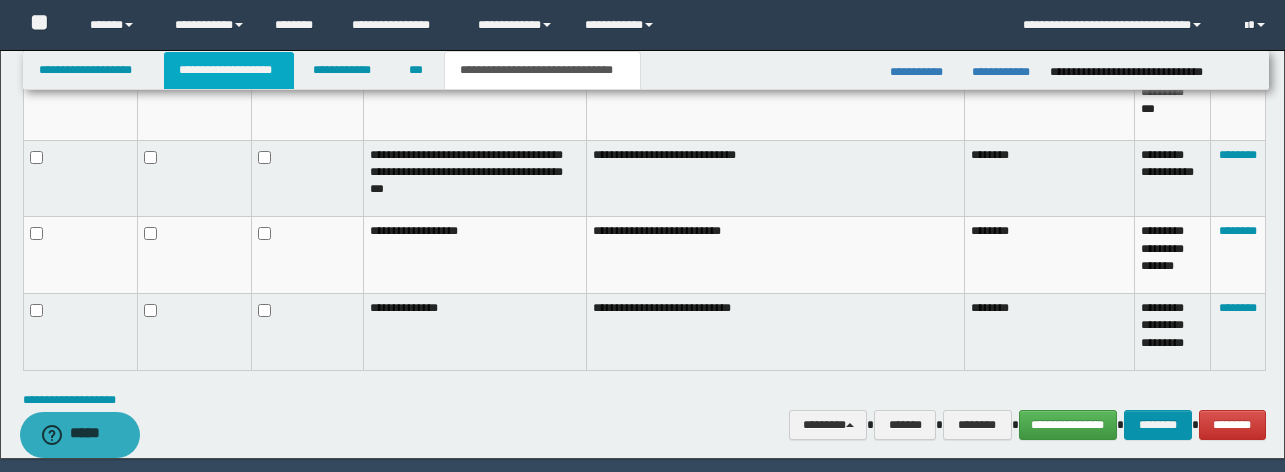 click on "**********" at bounding box center [229, 70] 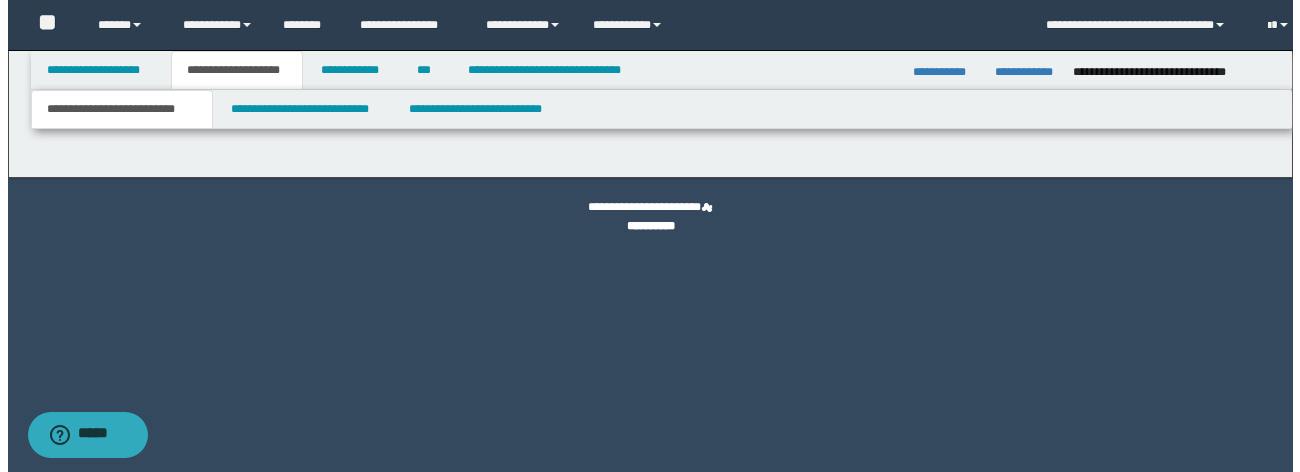 scroll, scrollTop: 0, scrollLeft: 0, axis: both 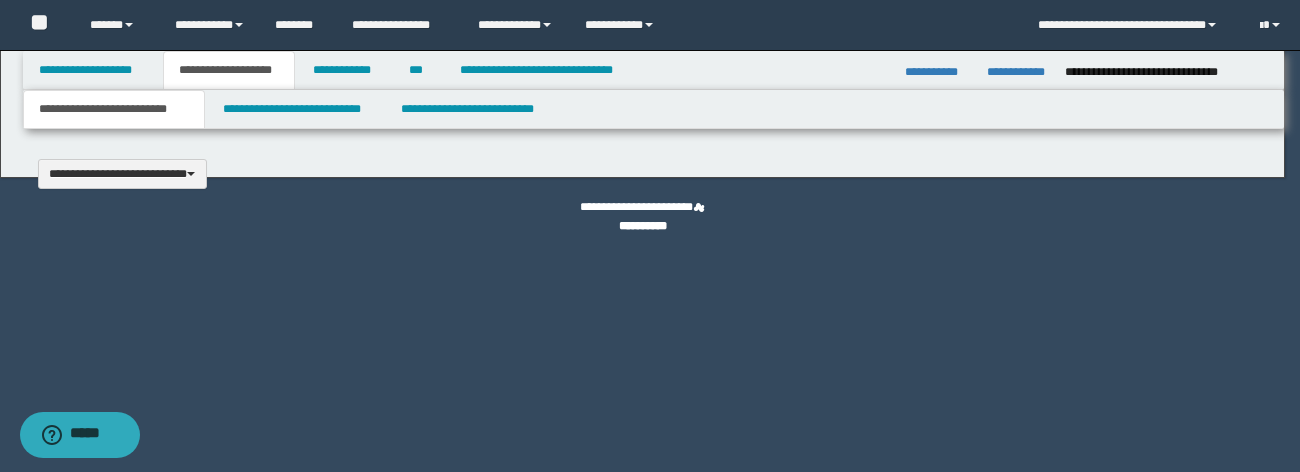 click at bounding box center [650, 236] 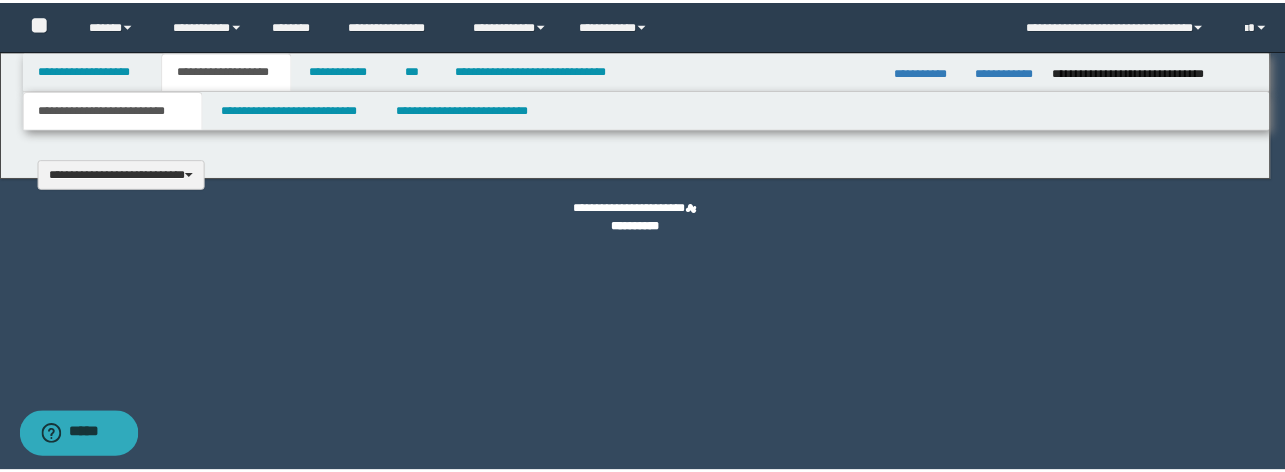 scroll, scrollTop: 0, scrollLeft: 0, axis: both 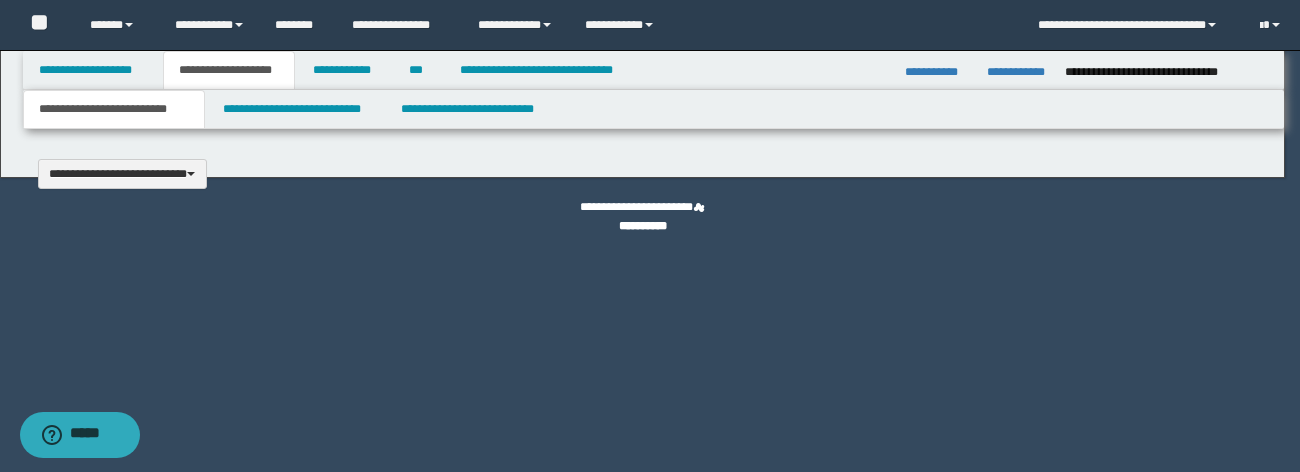 type 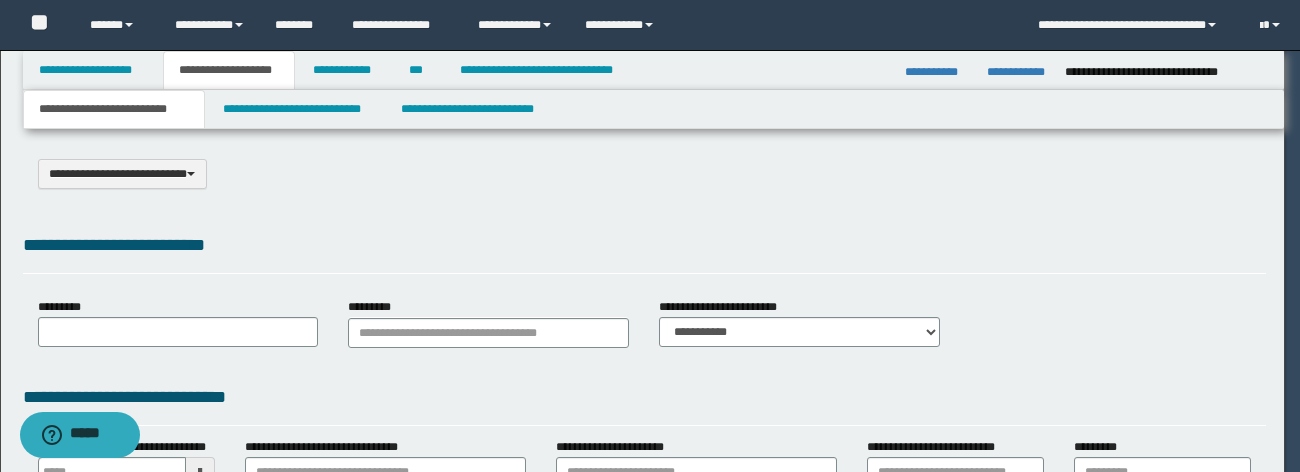type on "**********" 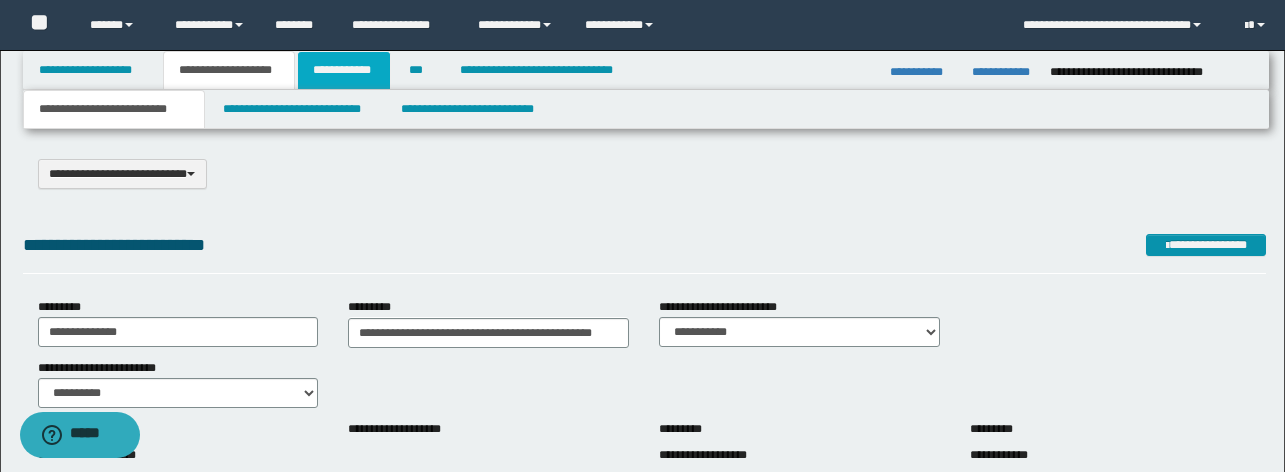 click on "**********" at bounding box center (344, 70) 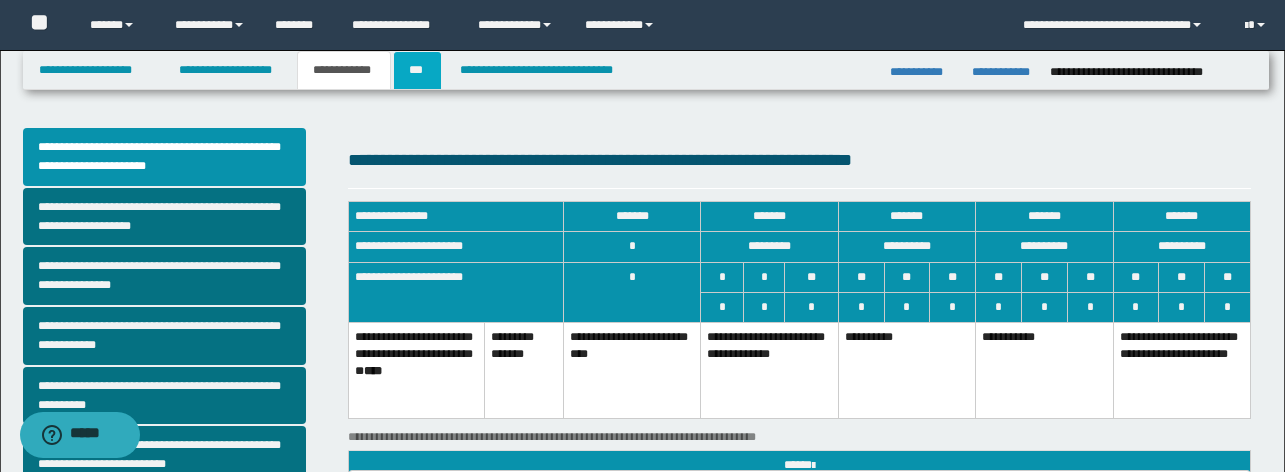click on "***" at bounding box center (417, 70) 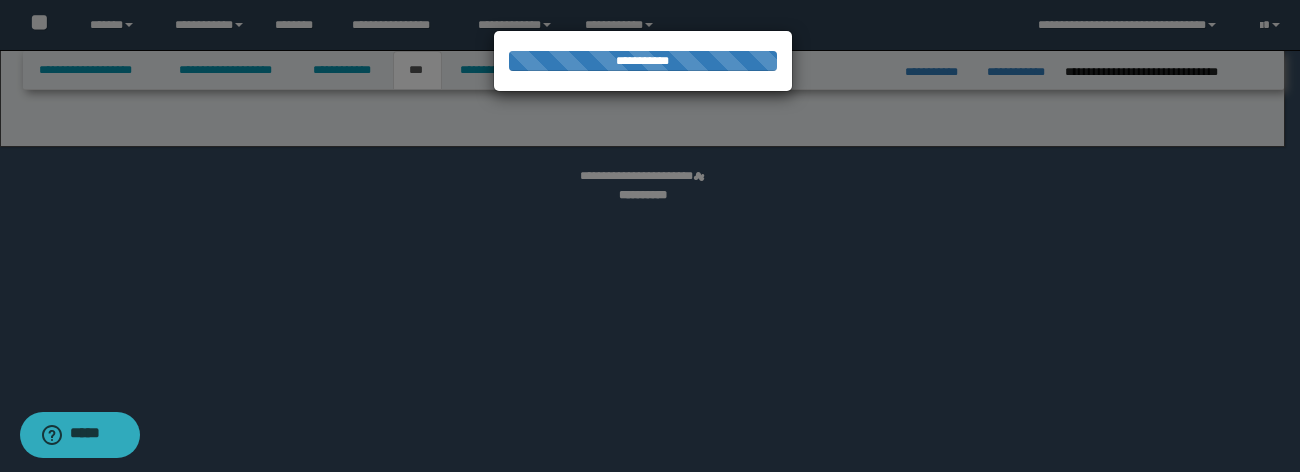 select on "*" 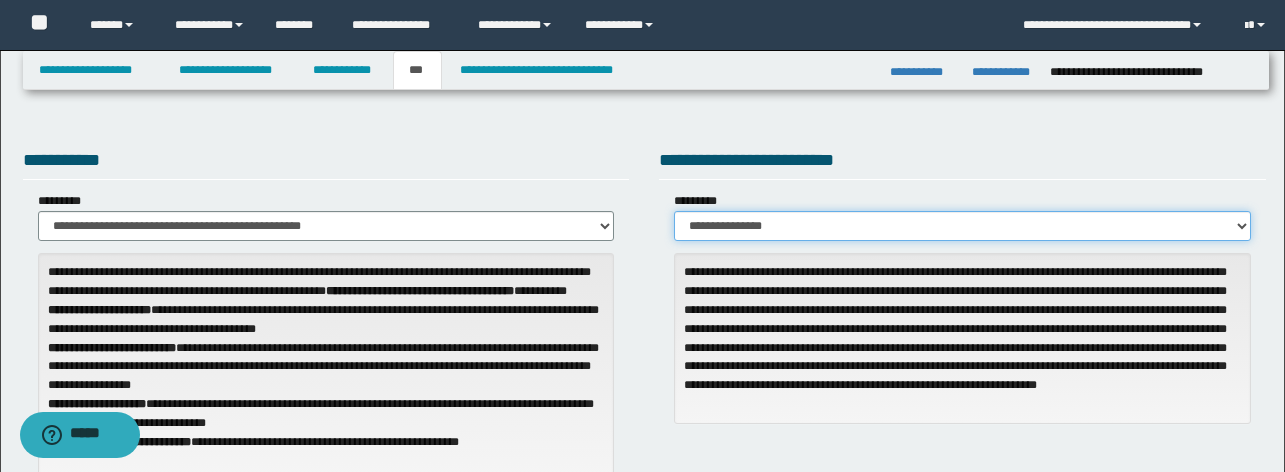 click on "**********" at bounding box center (962, 226) 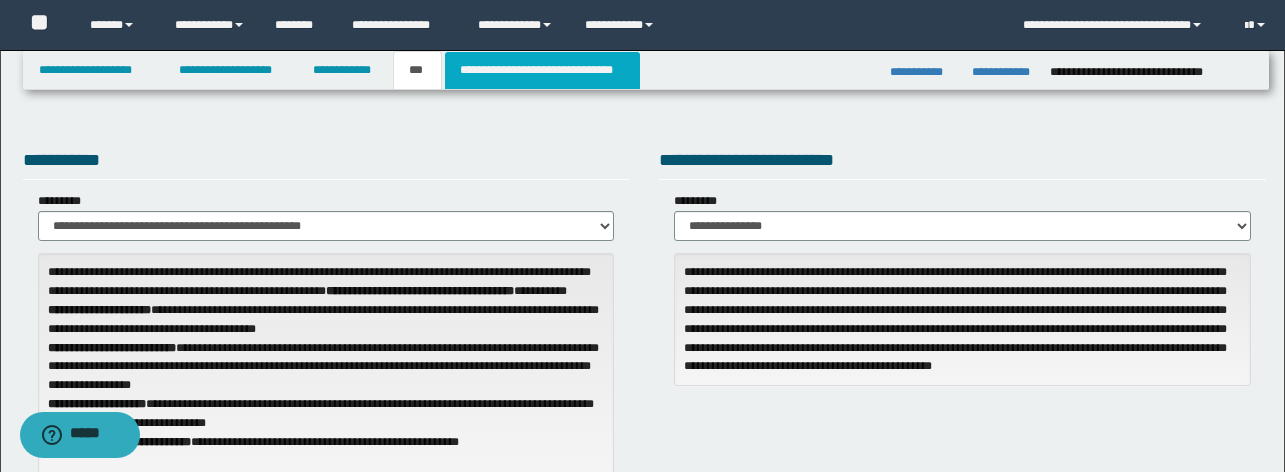 click on "**********" at bounding box center [542, 70] 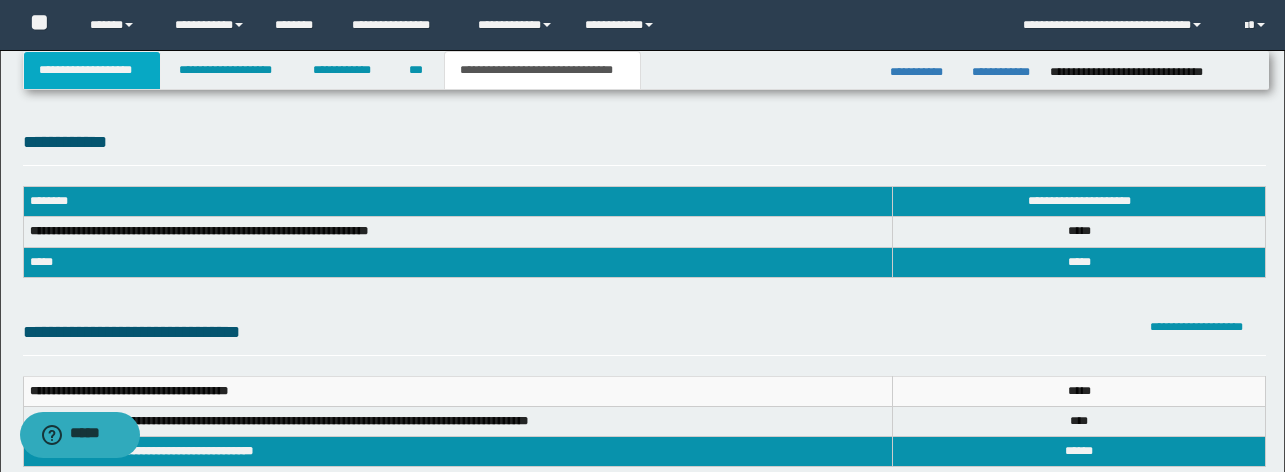 click on "**********" at bounding box center [92, 70] 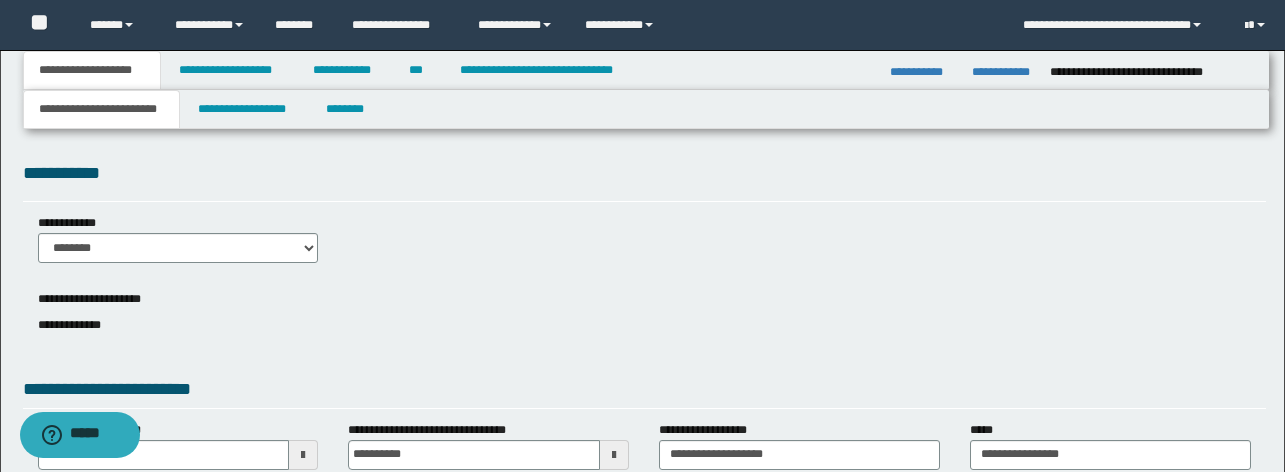 scroll, scrollTop: 273, scrollLeft: 0, axis: vertical 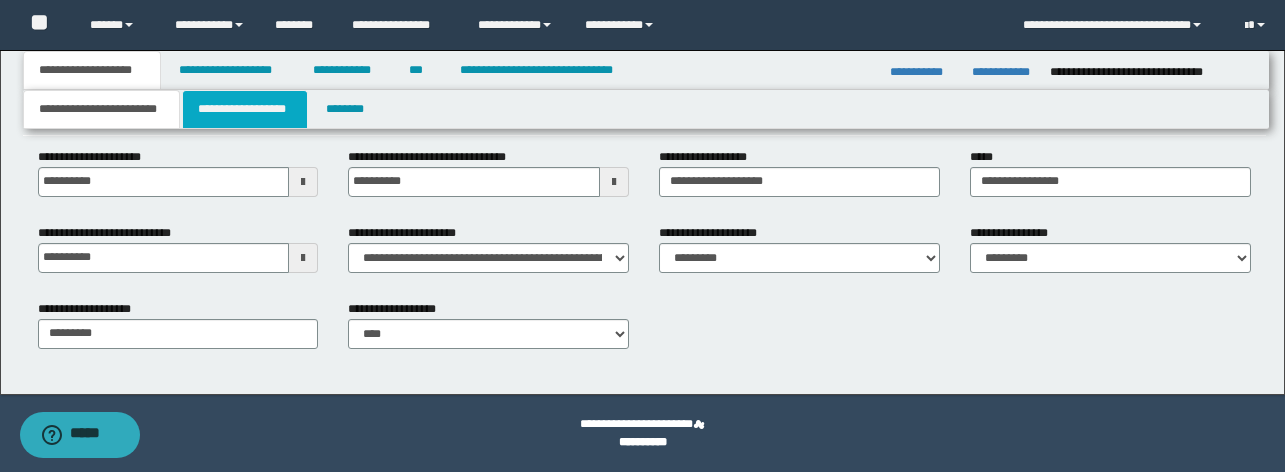 click on "**********" at bounding box center (245, 109) 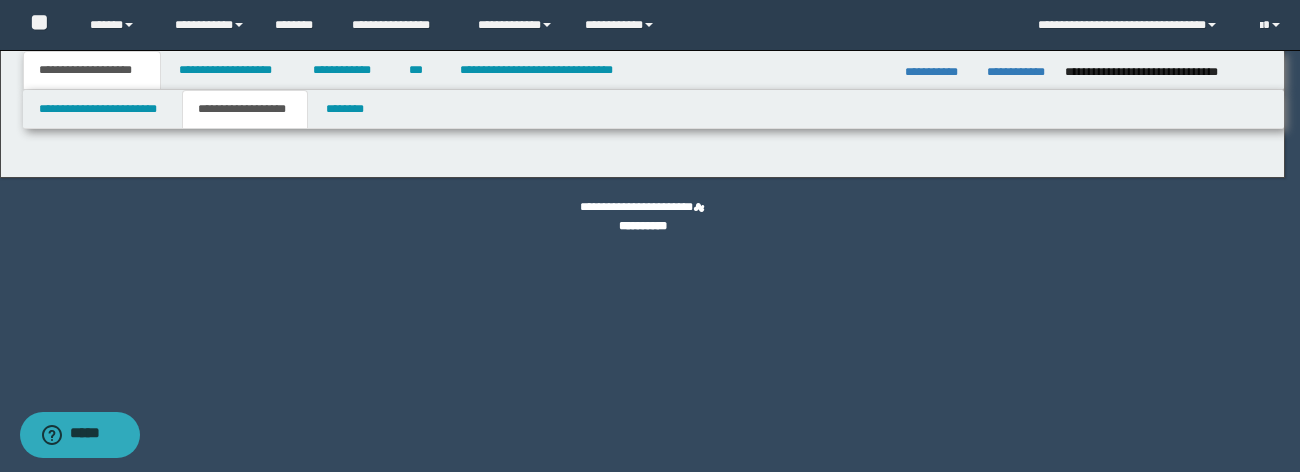 select on "*" 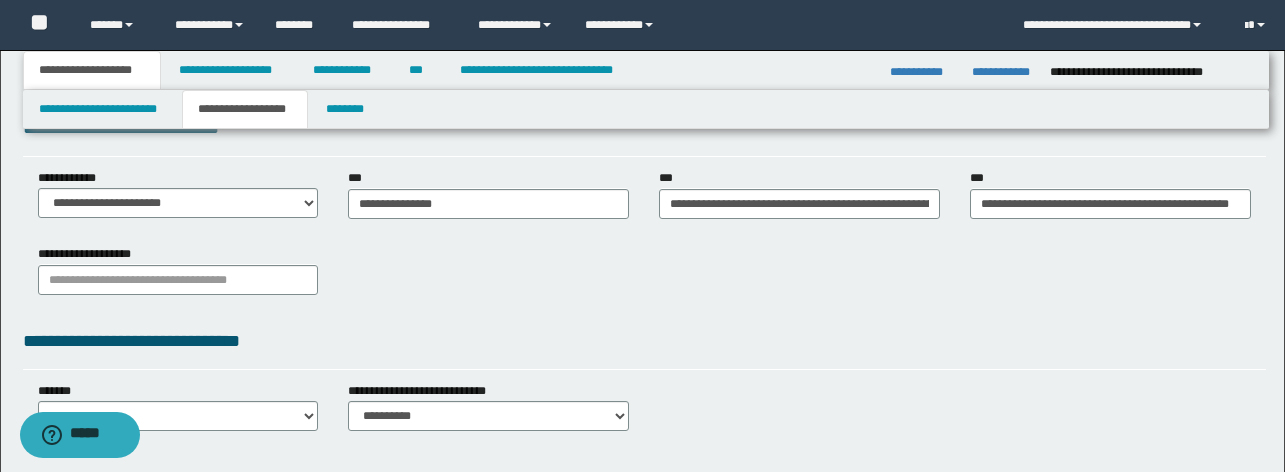 scroll, scrollTop: 553, scrollLeft: 0, axis: vertical 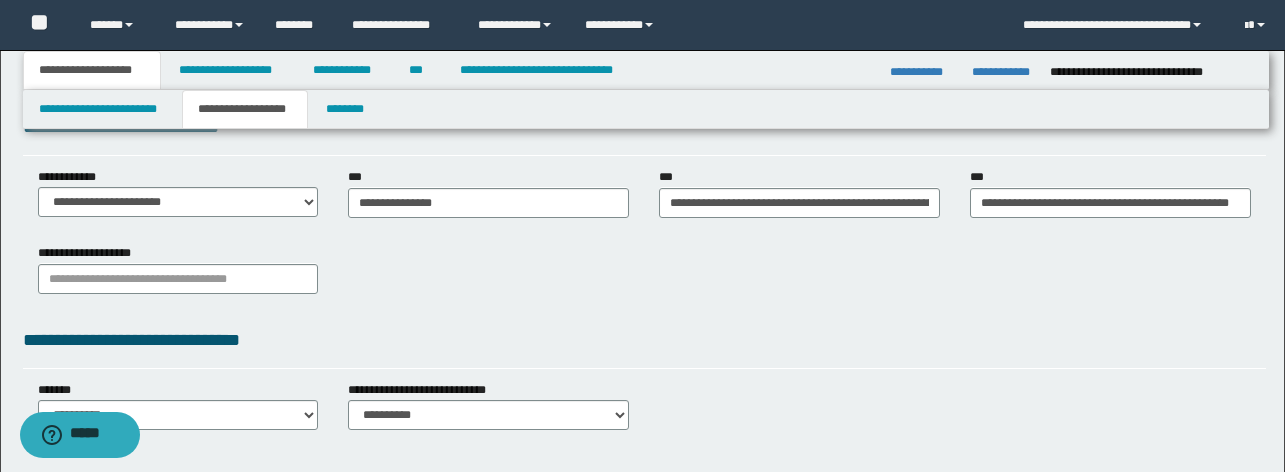 click on "**********" at bounding box center [644, 276] 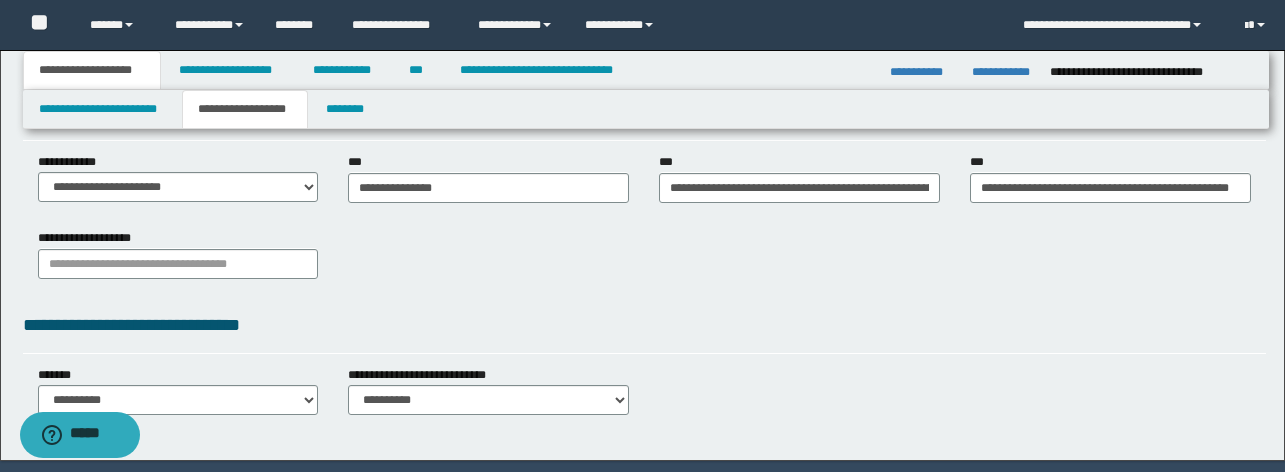 scroll, scrollTop: 567, scrollLeft: 0, axis: vertical 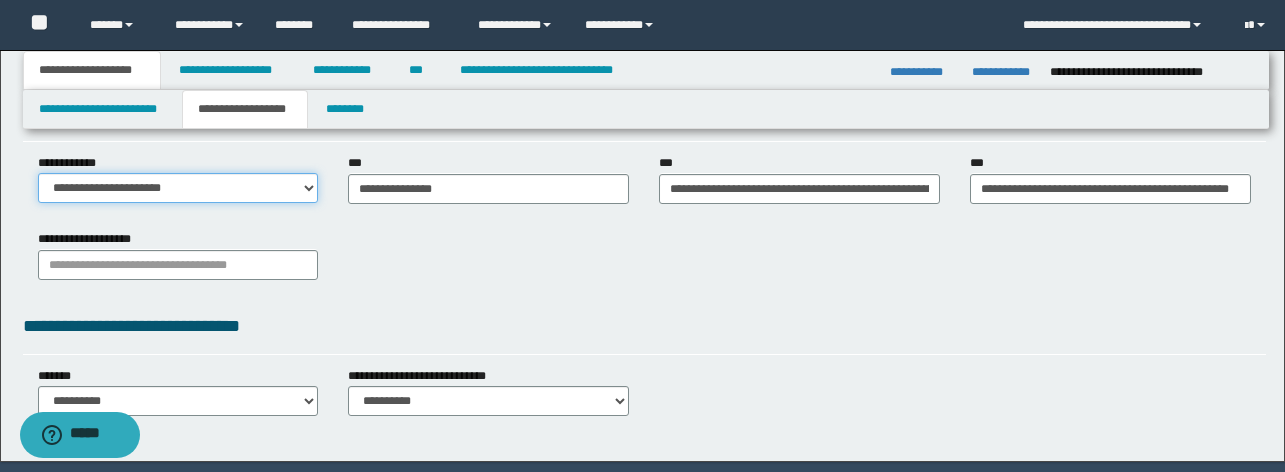 click on "**********" at bounding box center (178, 188) 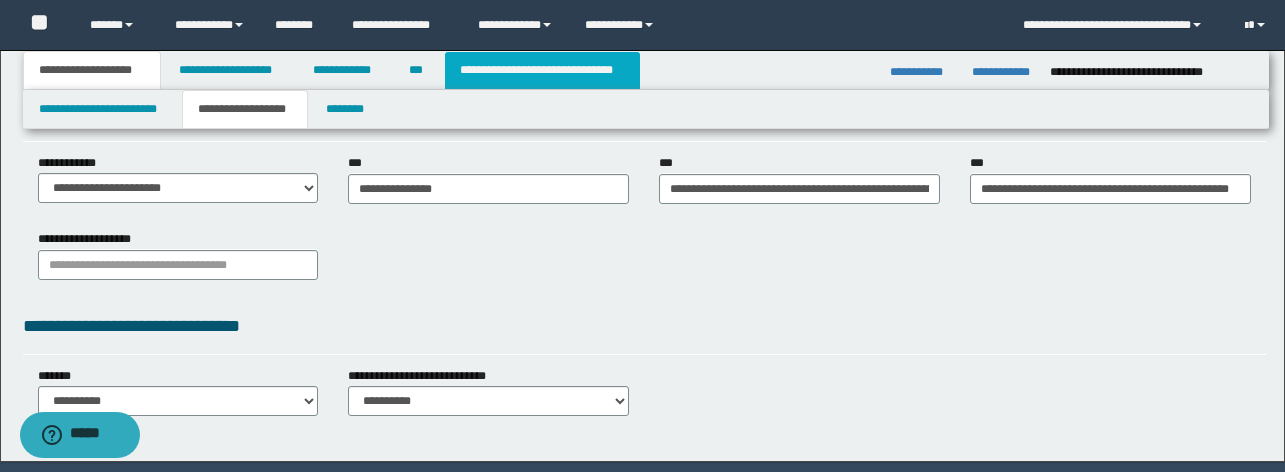 click on "**********" at bounding box center [542, 70] 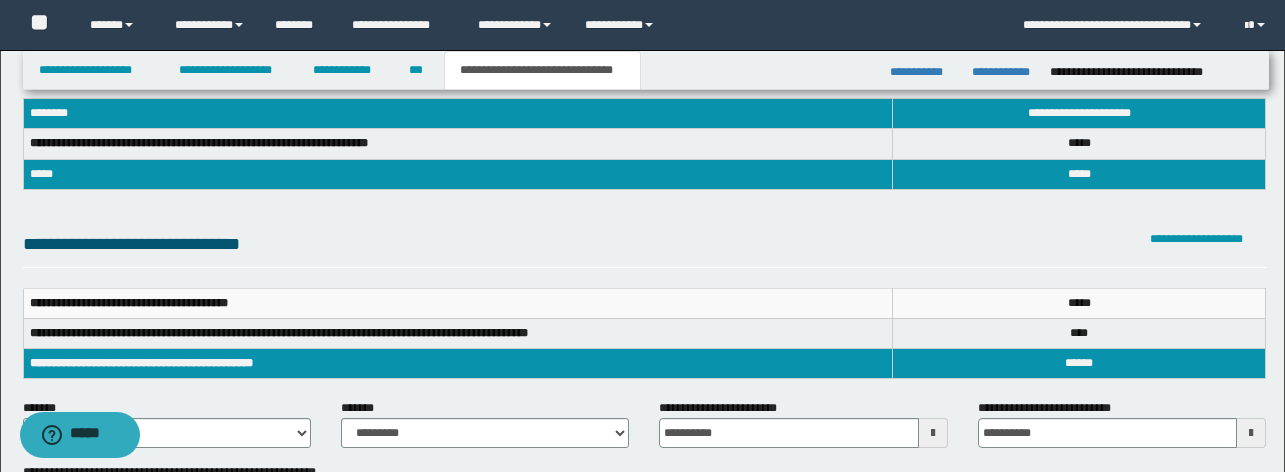 scroll, scrollTop: 0, scrollLeft: 0, axis: both 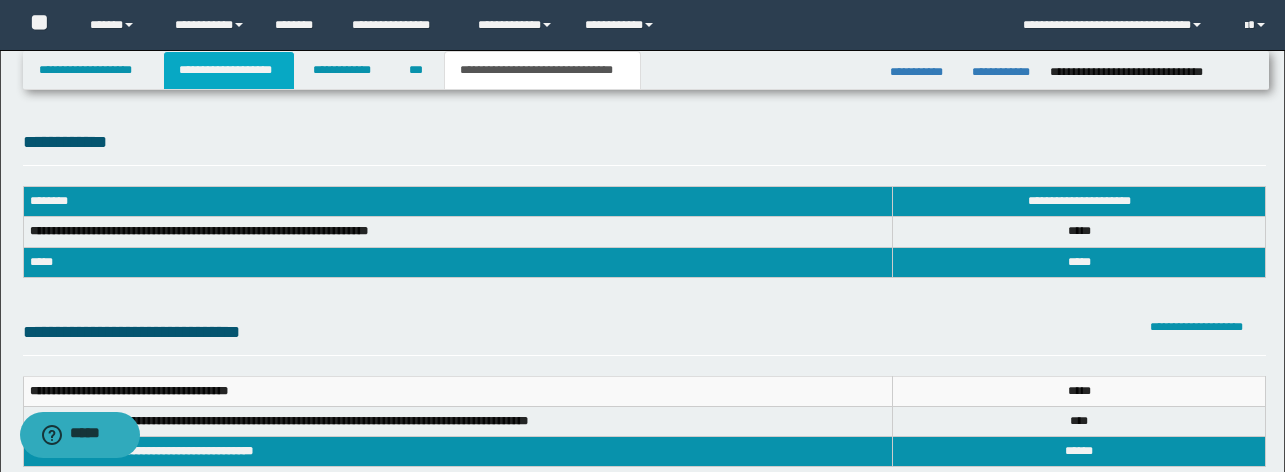 click on "**********" at bounding box center (229, 70) 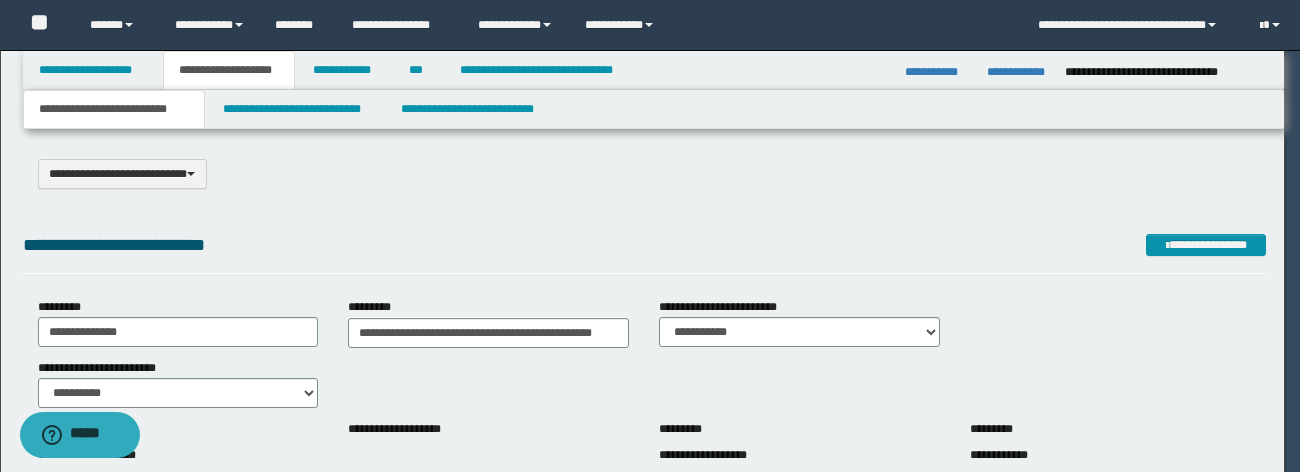 type 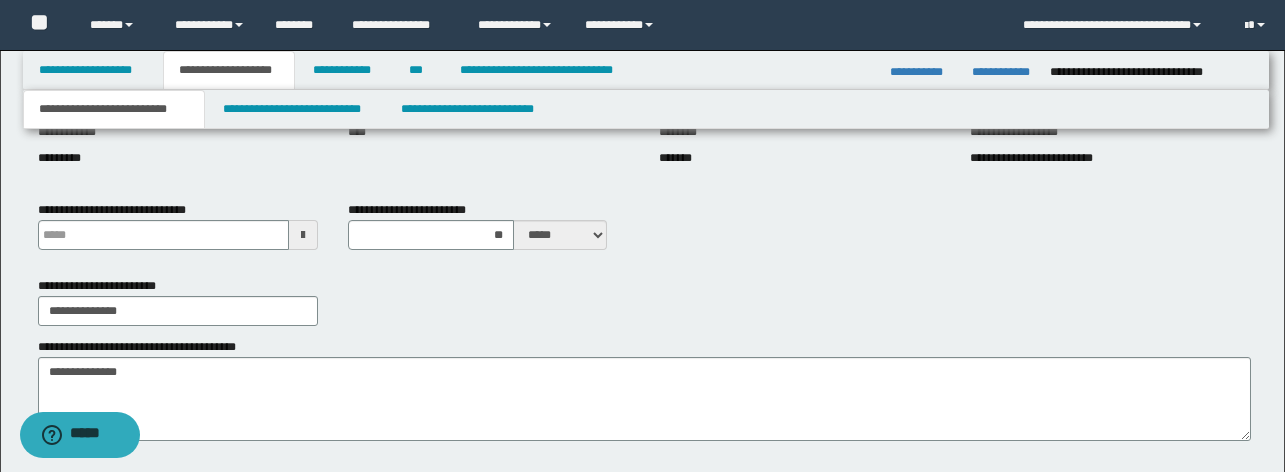 scroll, scrollTop: 377, scrollLeft: 0, axis: vertical 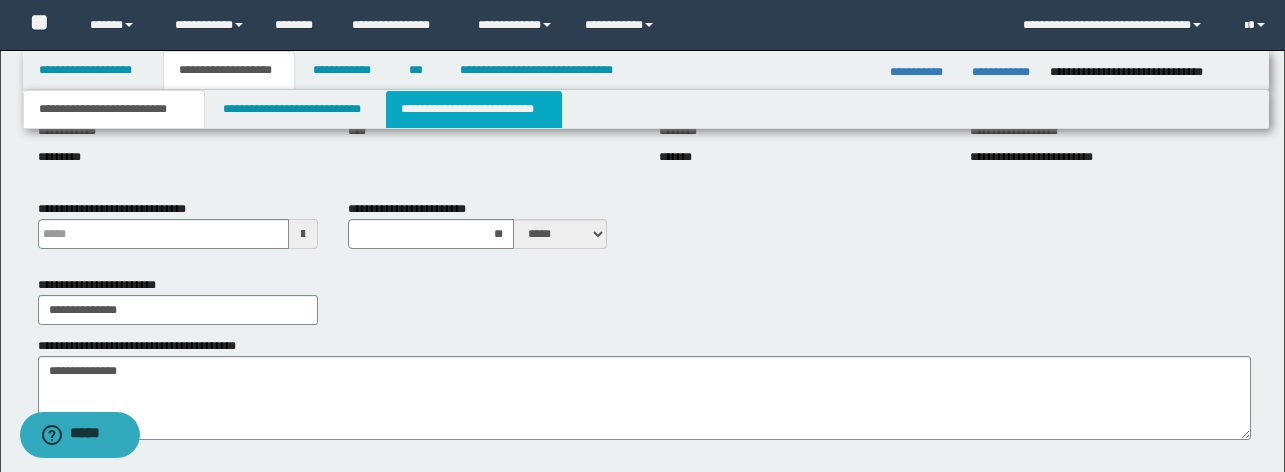 click on "**********" at bounding box center (474, 109) 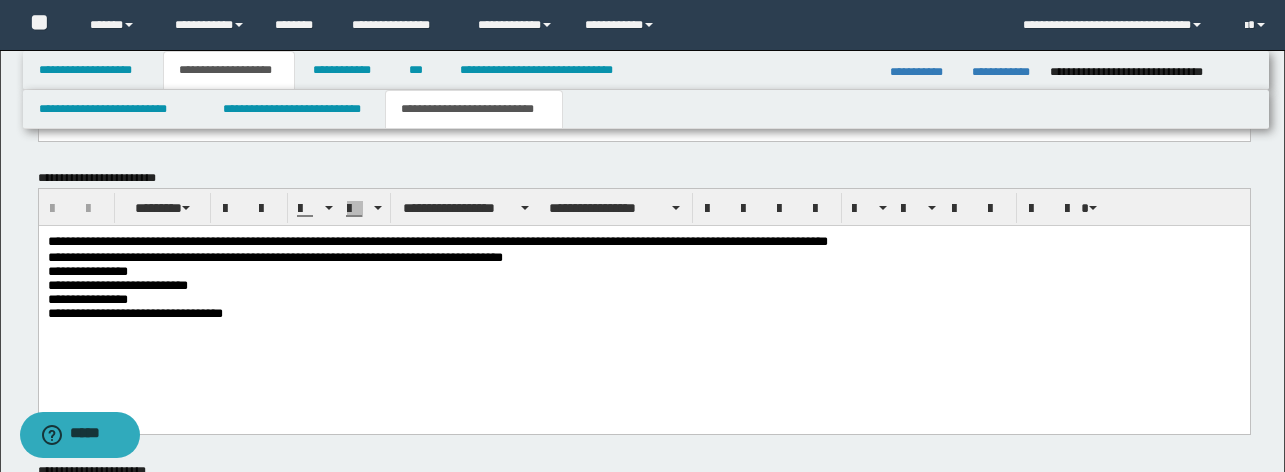 scroll, scrollTop: 1156, scrollLeft: 0, axis: vertical 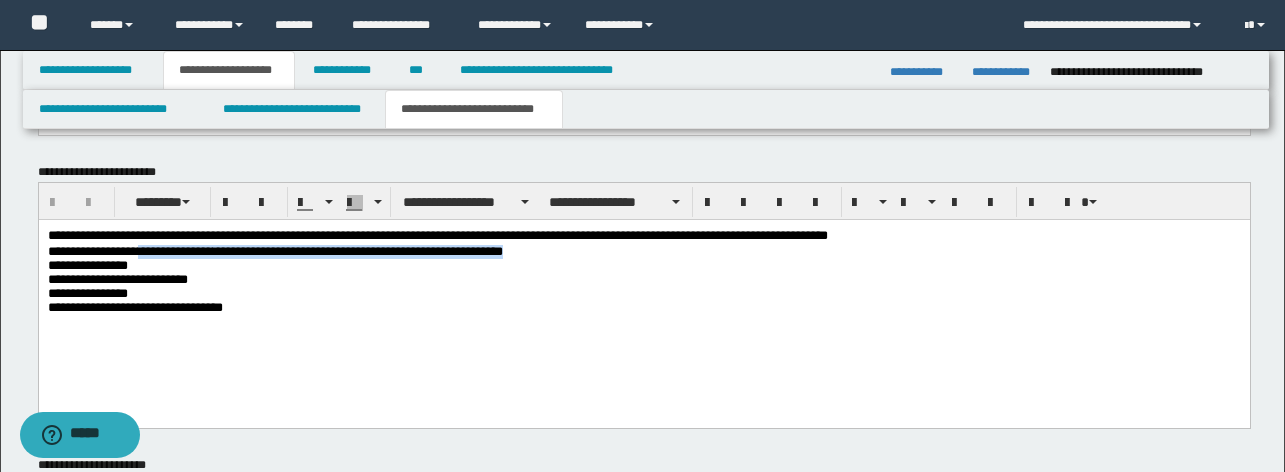 drag, startPoint x: 616, startPoint y: 250, endPoint x: 148, endPoint y: 250, distance: 468 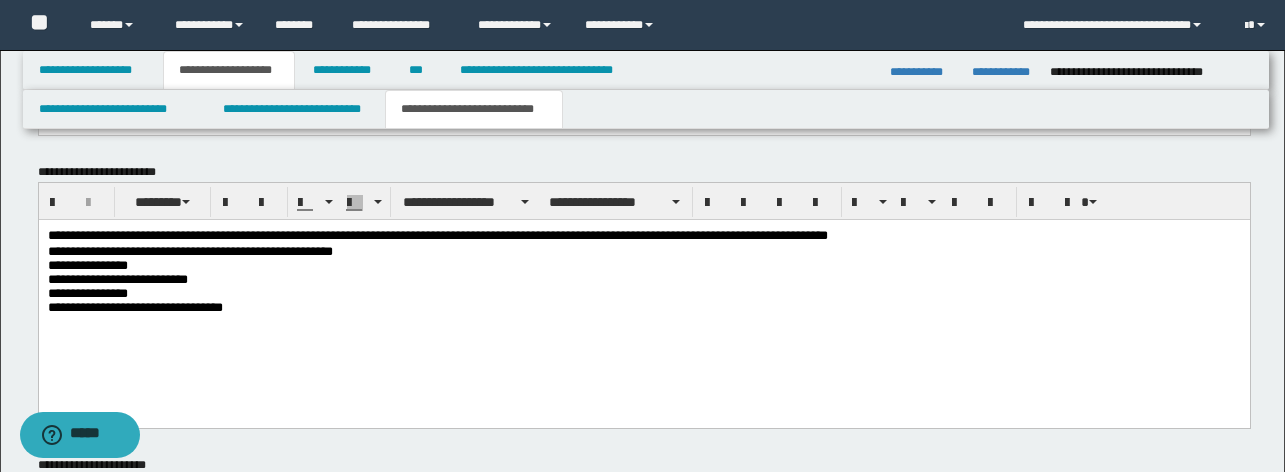 click on "**********" at bounding box center (642, 307) 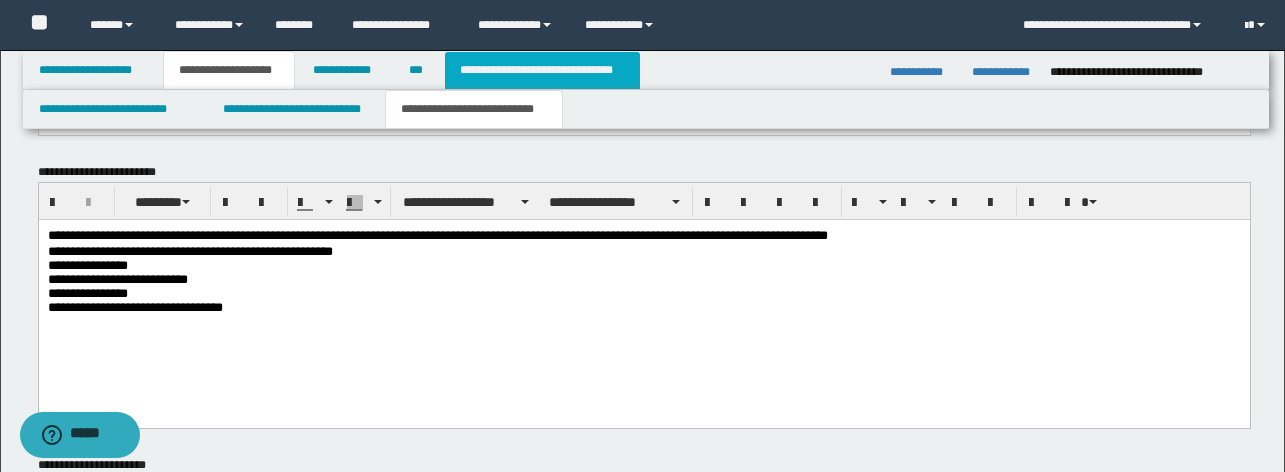 click on "**********" at bounding box center (542, 70) 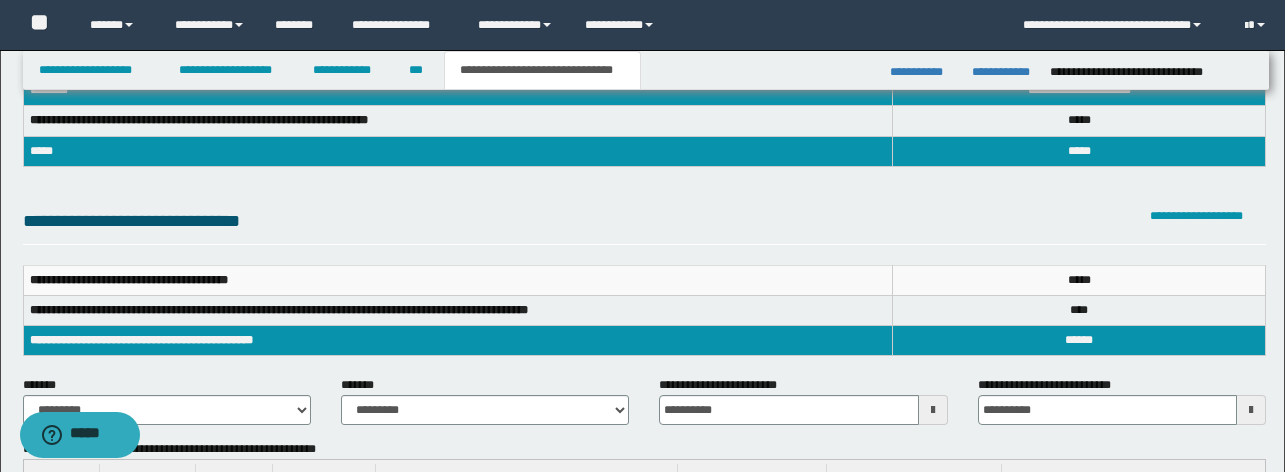 scroll, scrollTop: 112, scrollLeft: 0, axis: vertical 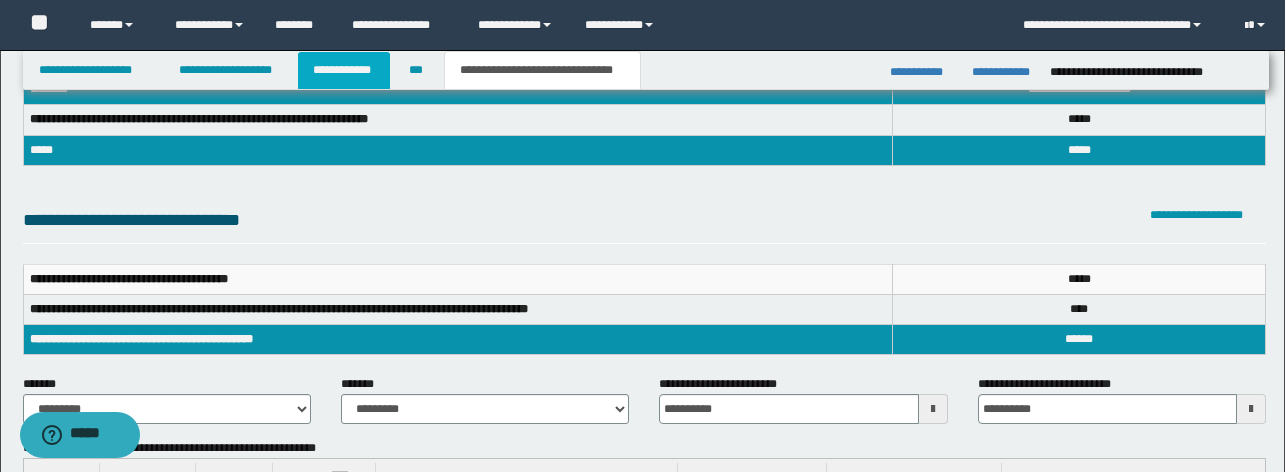 click on "**********" at bounding box center [344, 70] 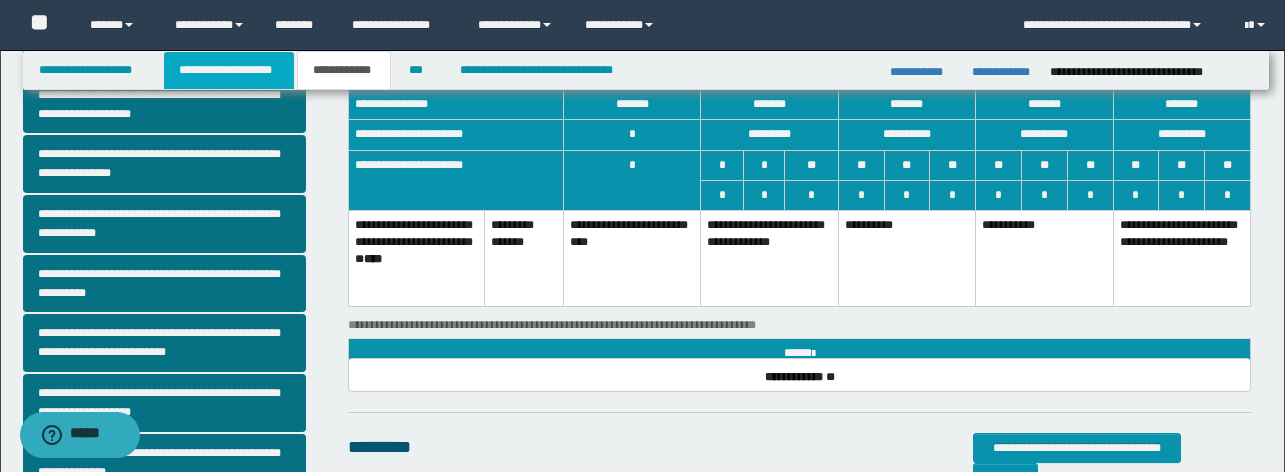 click on "**********" at bounding box center [229, 70] 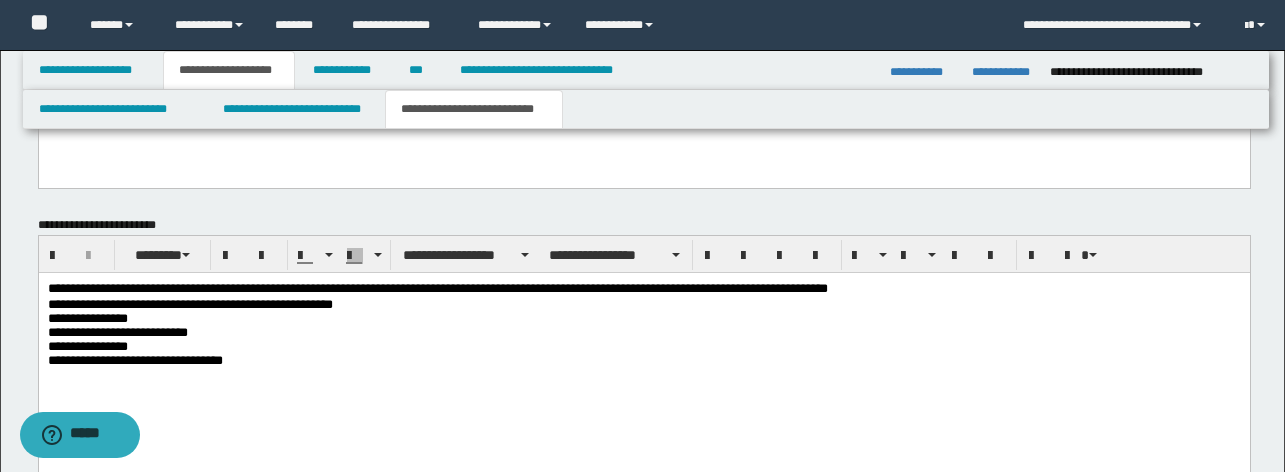 scroll, scrollTop: 1088, scrollLeft: 0, axis: vertical 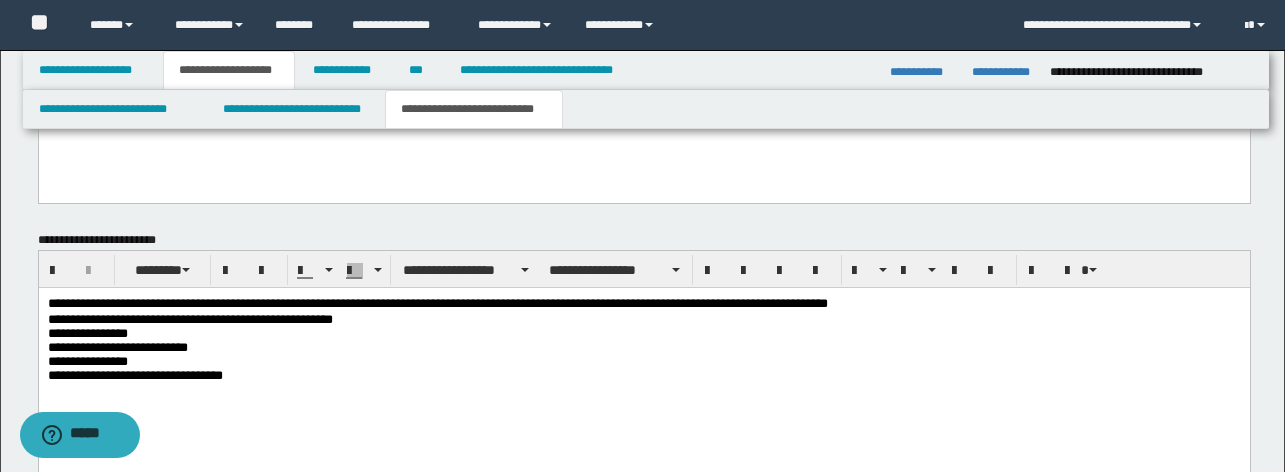 click on "**********" at bounding box center (87, 360) 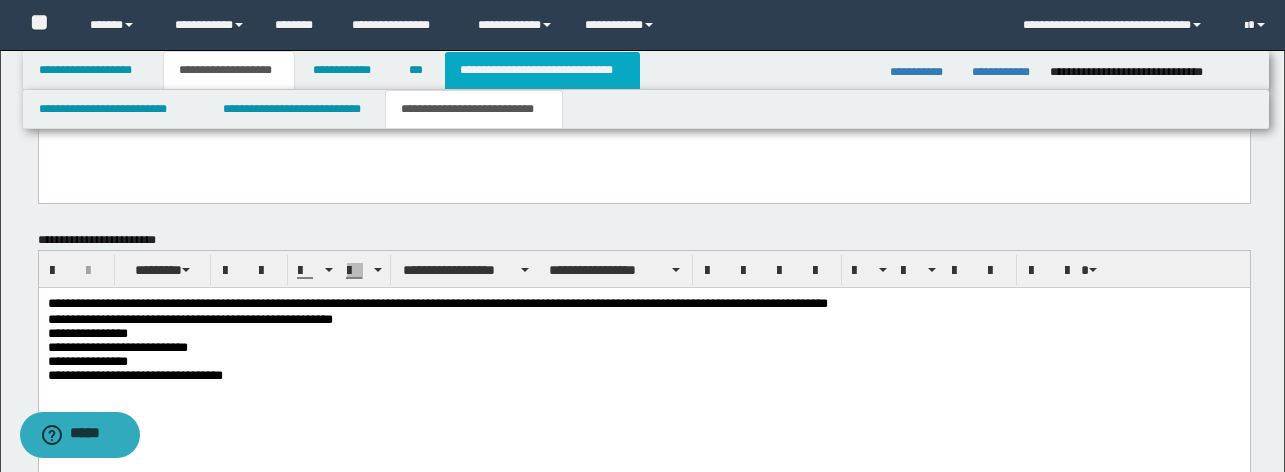 click on "**********" at bounding box center (542, 70) 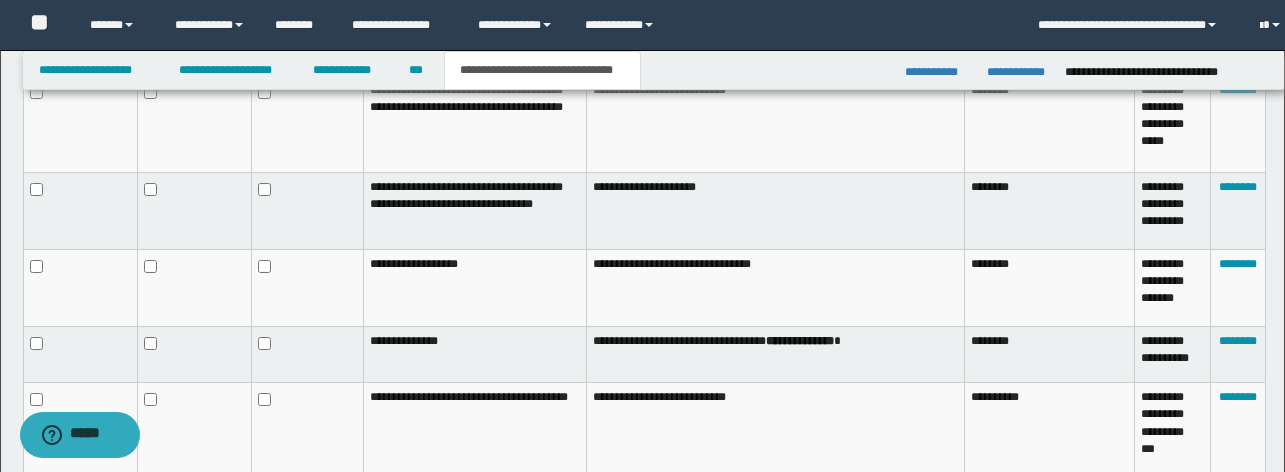 scroll, scrollTop: 1057, scrollLeft: 0, axis: vertical 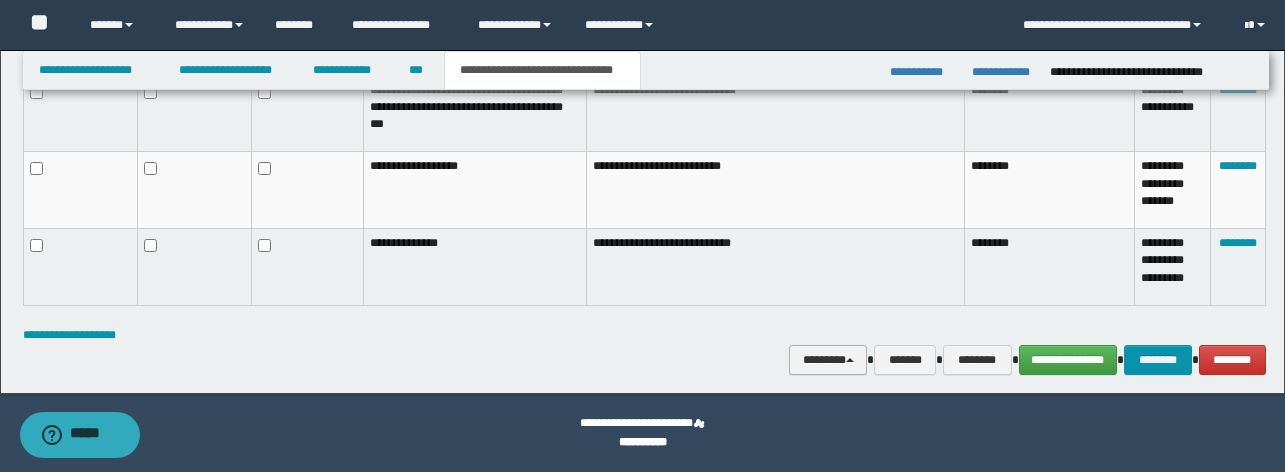 click on "********" at bounding box center [828, 360] 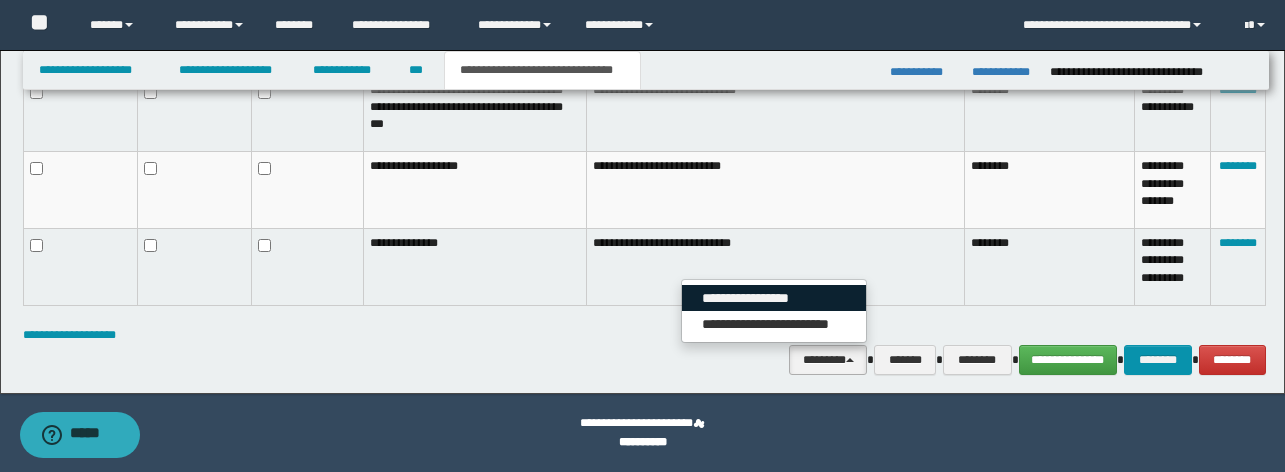 click on "**********" at bounding box center (774, 298) 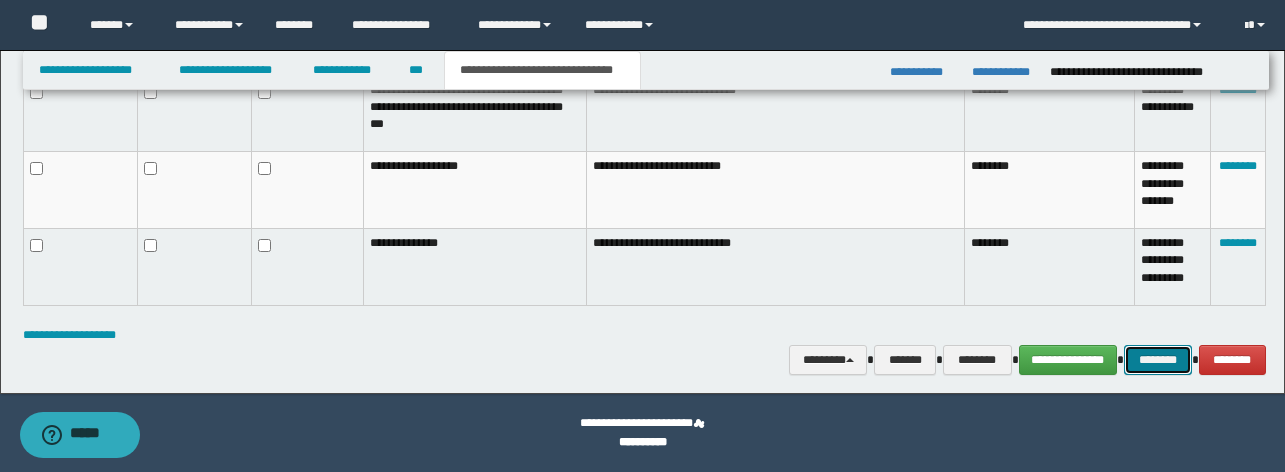 click on "********" at bounding box center (1158, 360) 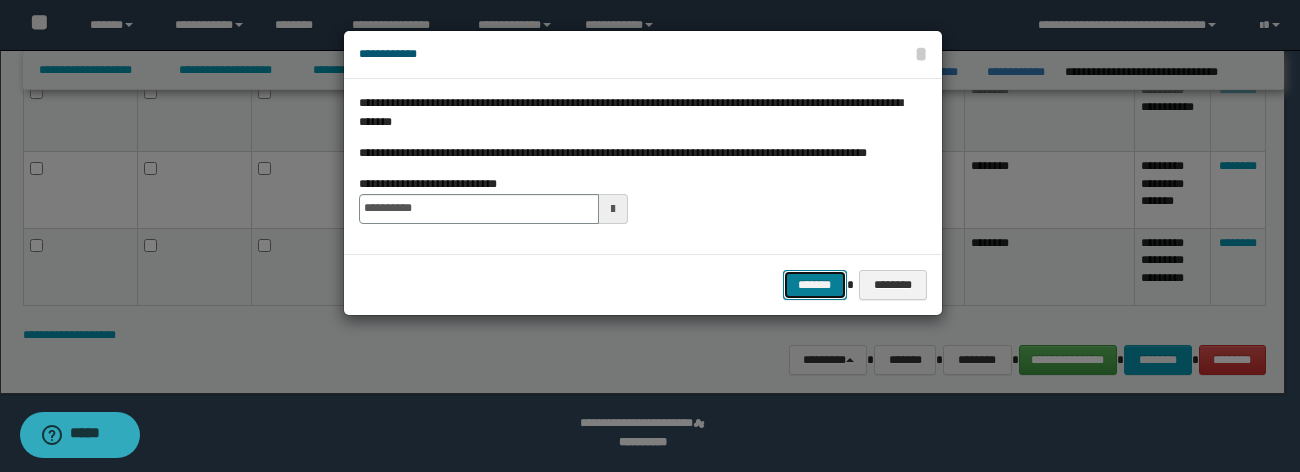 click on "*******" at bounding box center [815, 285] 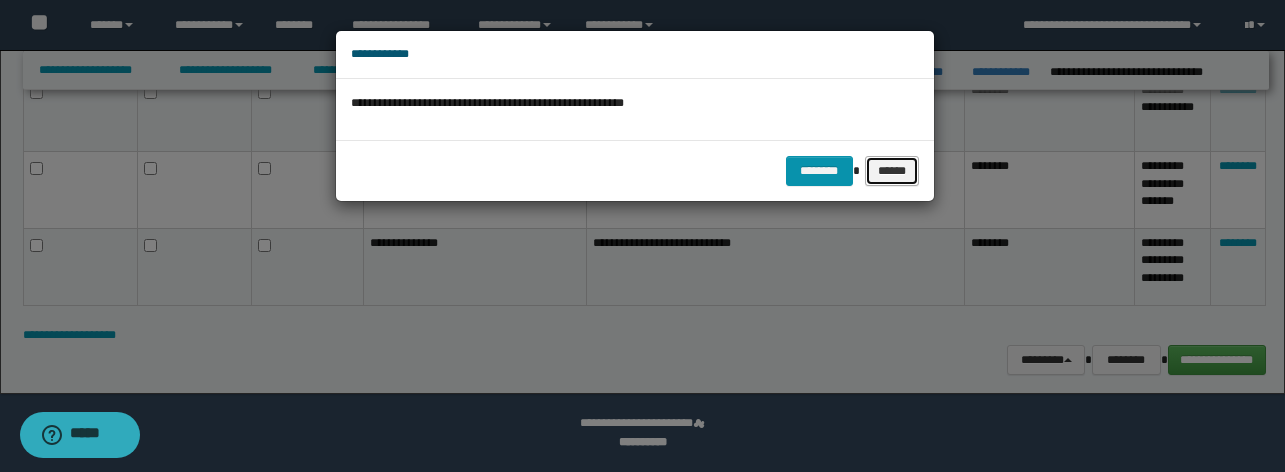 click on "******" at bounding box center [892, 171] 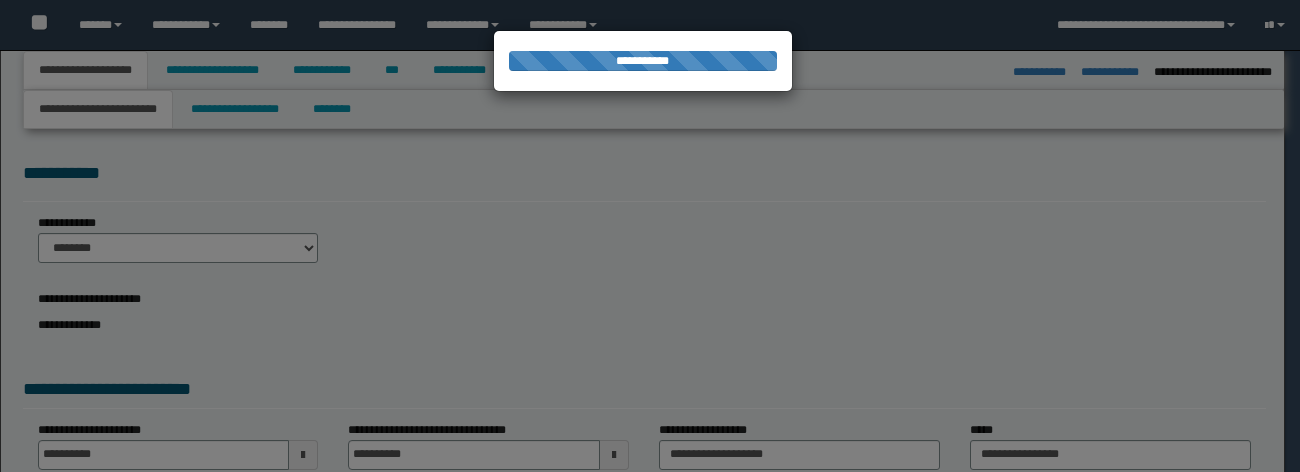 select on "*" 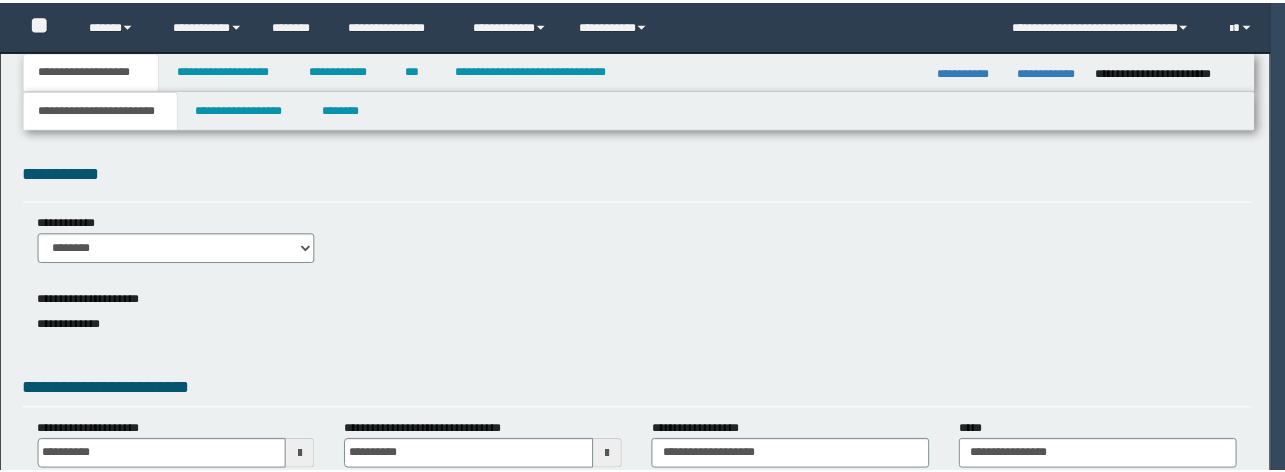 scroll, scrollTop: 0, scrollLeft: 0, axis: both 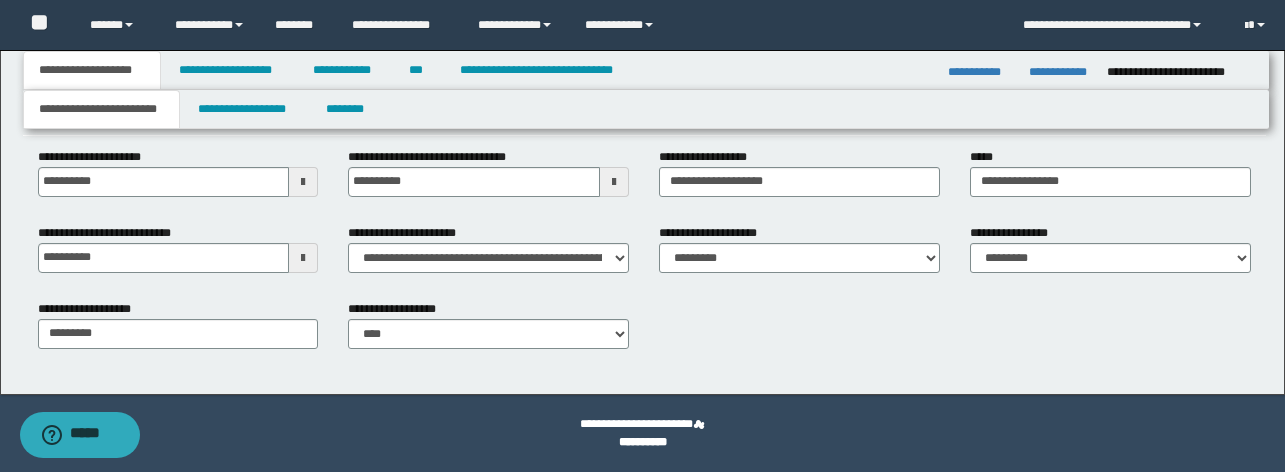 click on "**********" at bounding box center (178, 256) 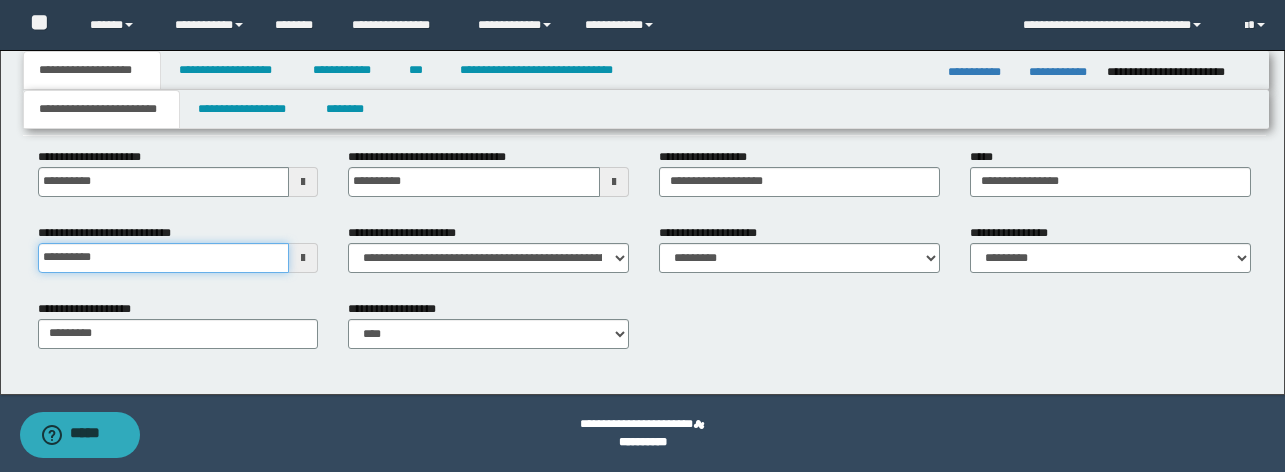 click on "**********" at bounding box center [164, 258] 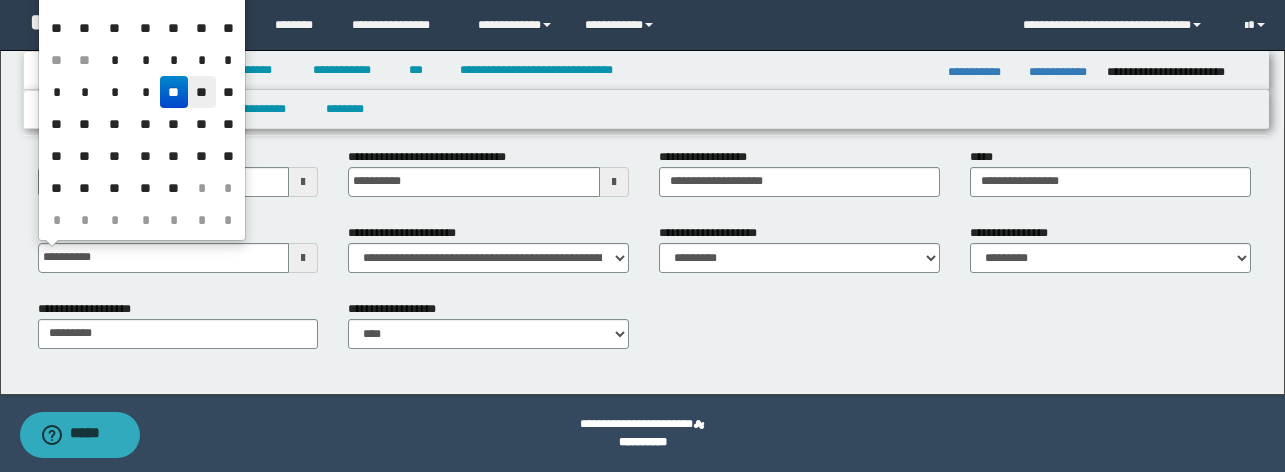 click on "**" at bounding box center (202, 92) 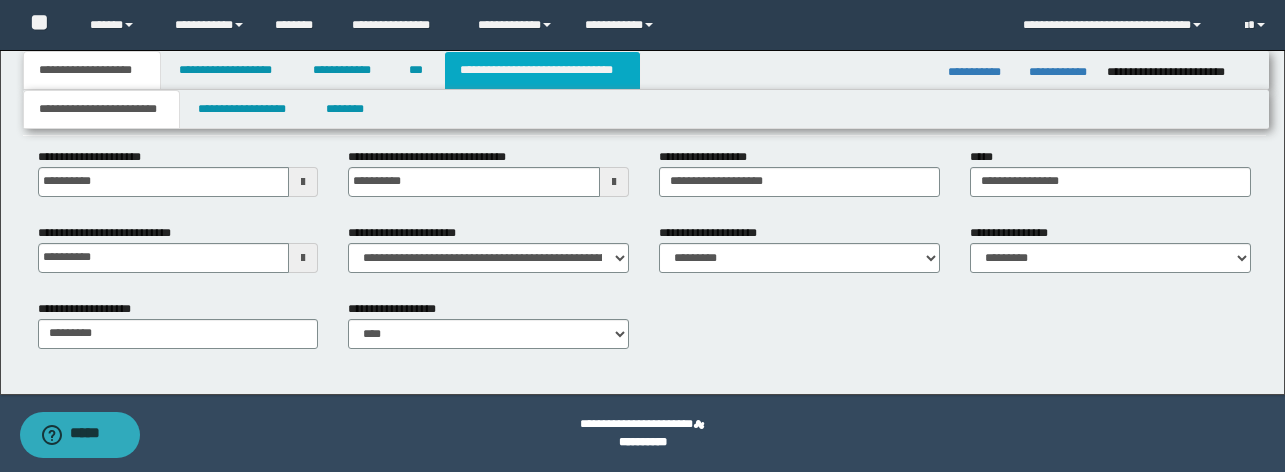 click on "**********" at bounding box center [542, 70] 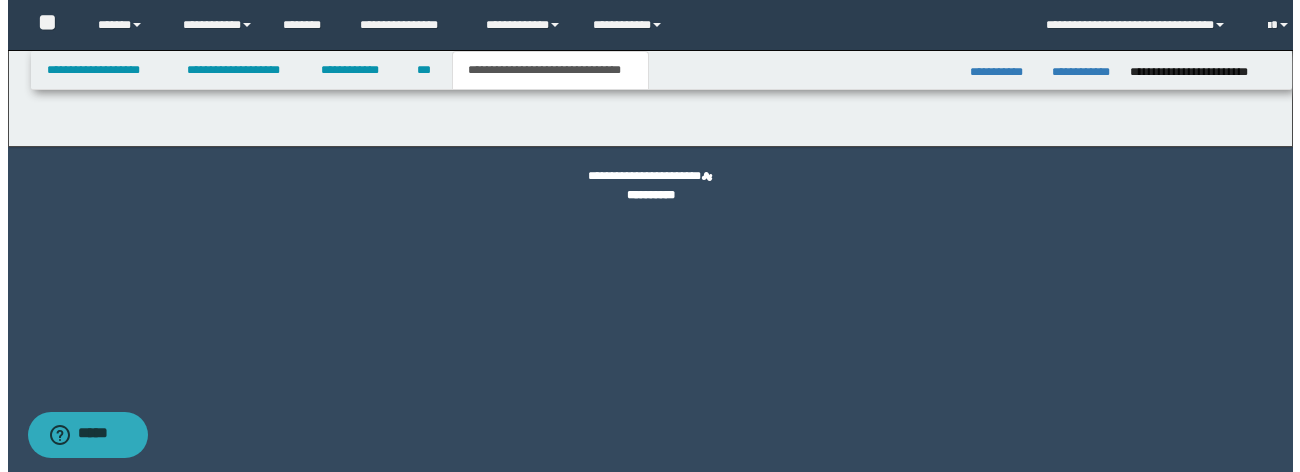 scroll, scrollTop: 0, scrollLeft: 0, axis: both 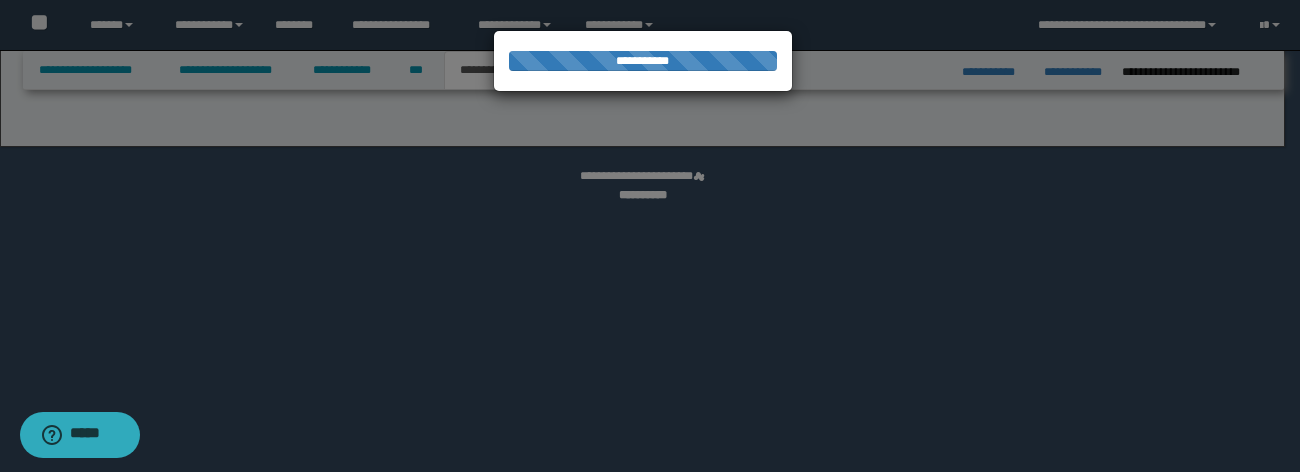 select on "*" 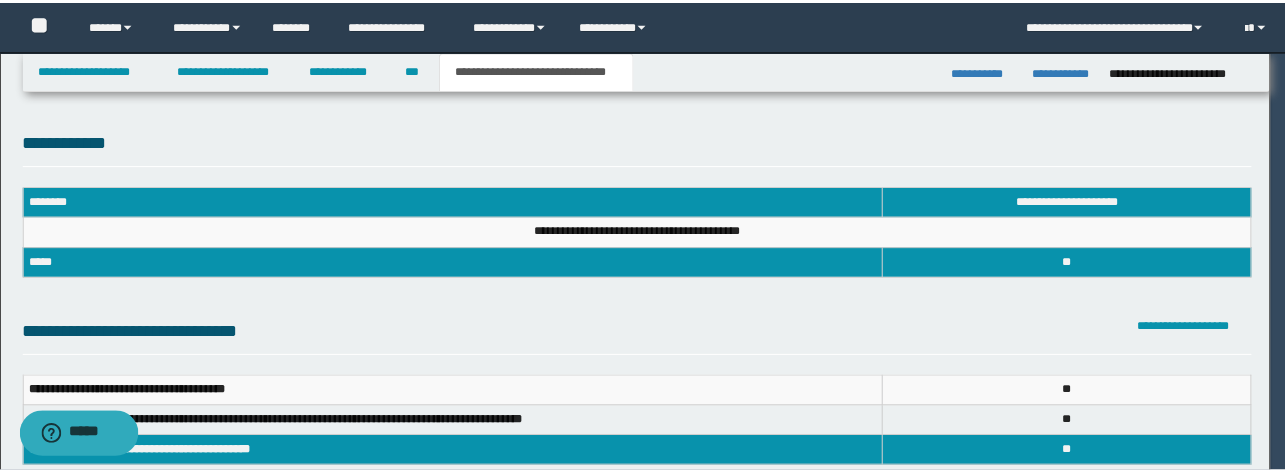 scroll, scrollTop: 0, scrollLeft: 0, axis: both 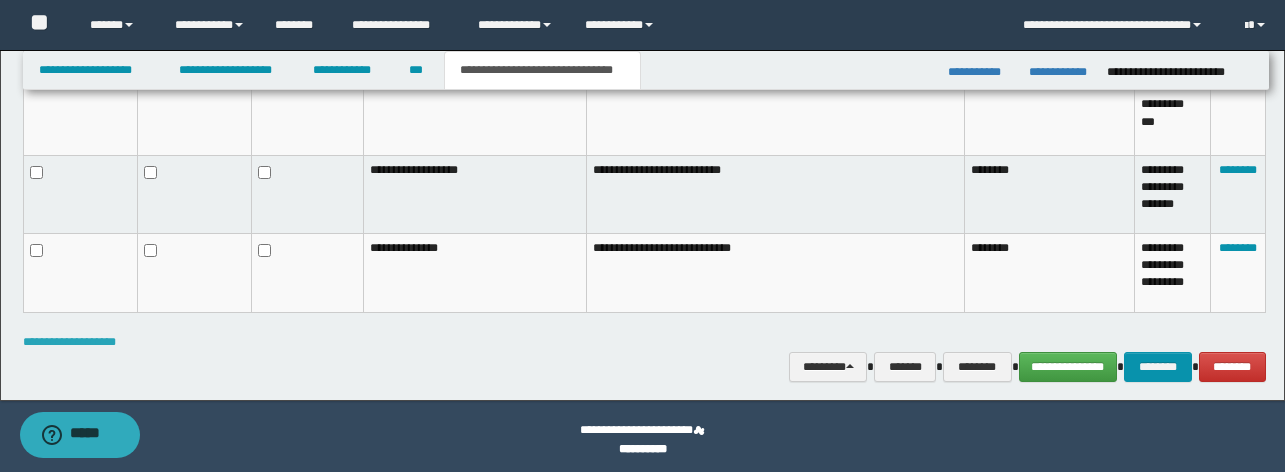 click on "**********" at bounding box center (69, 342) 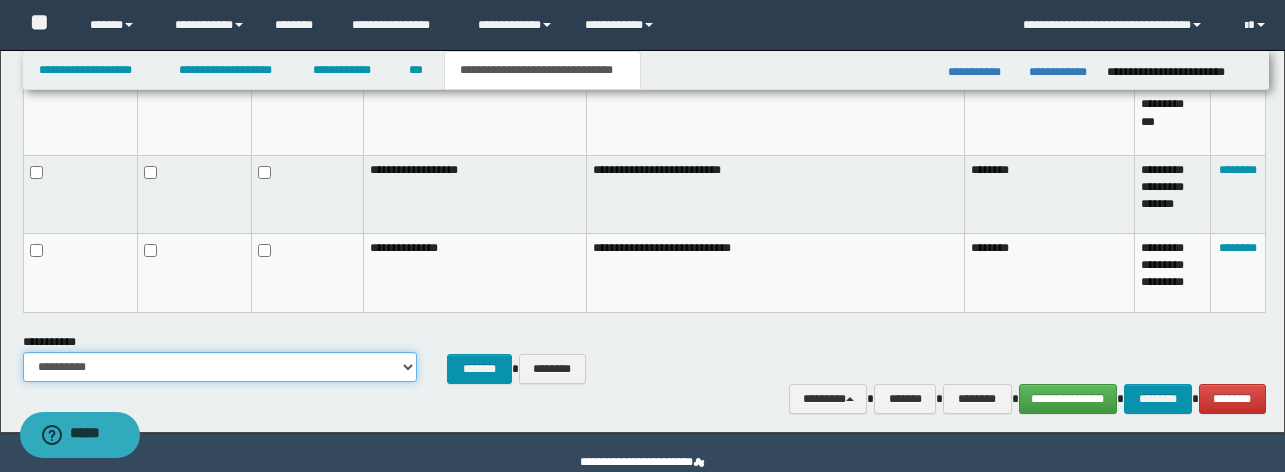 click on "**********" at bounding box center (220, 367) 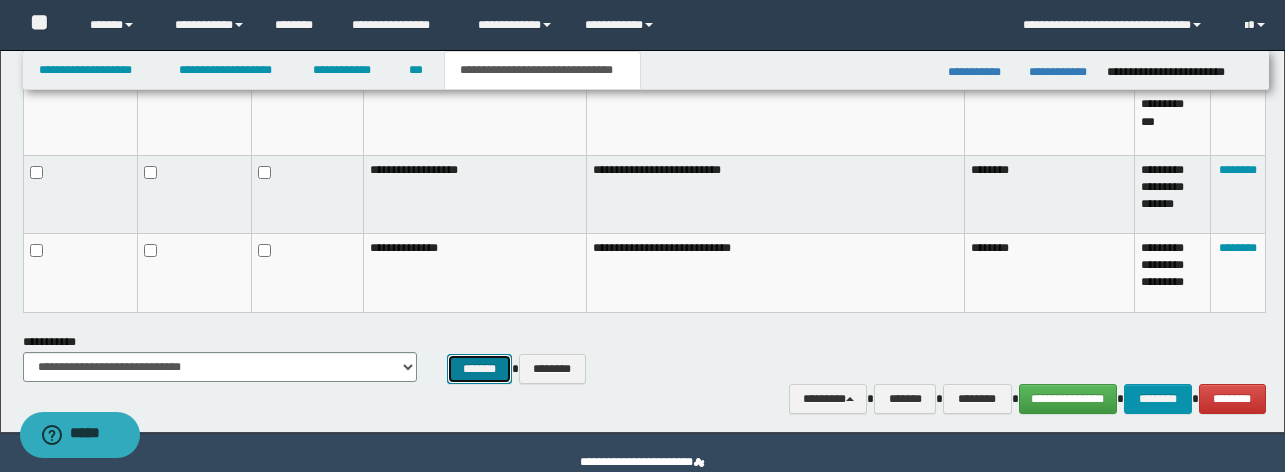 click on "*******" at bounding box center [479, 369] 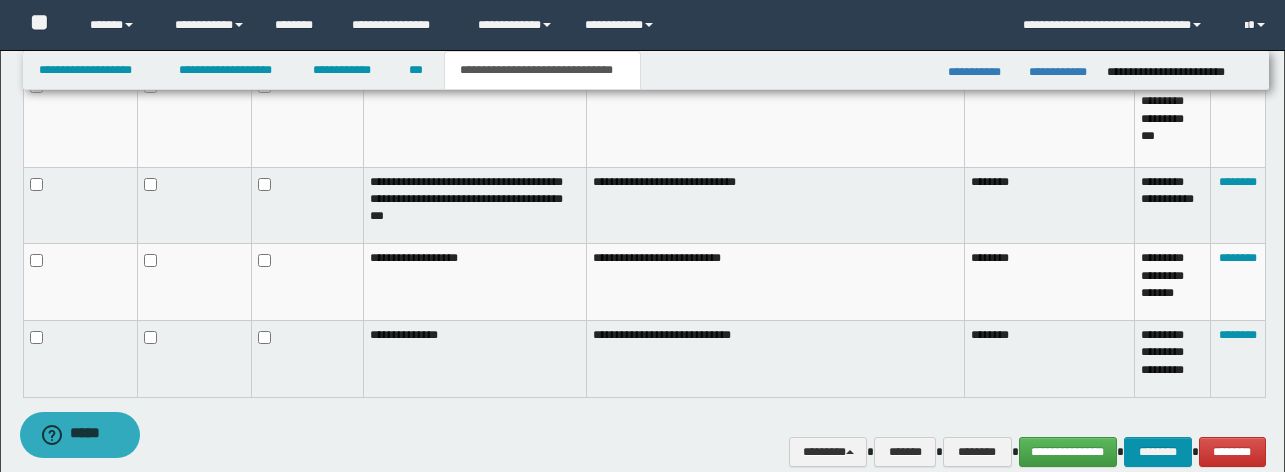 scroll, scrollTop: 1394, scrollLeft: 0, axis: vertical 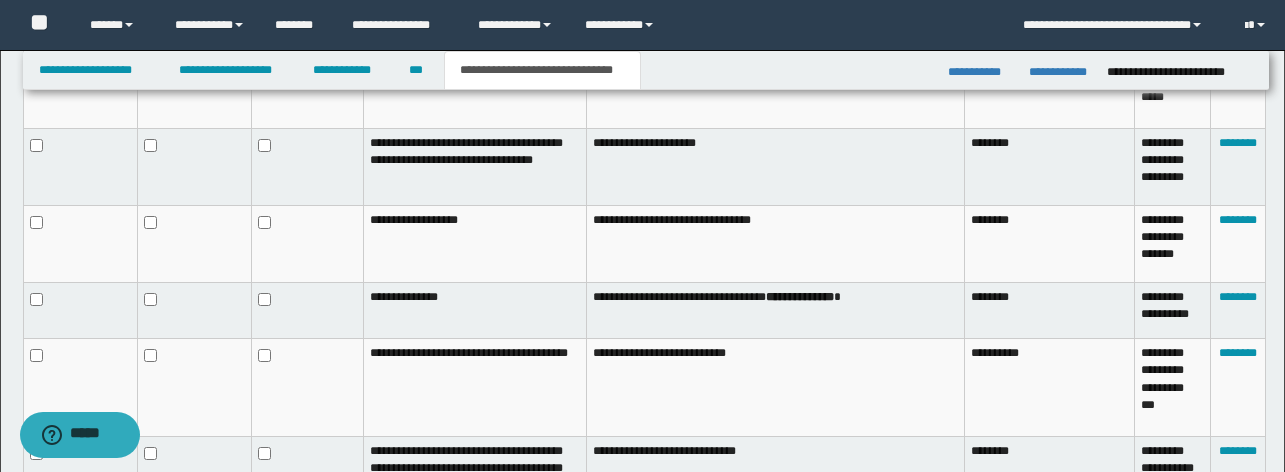 click at bounding box center [307, 244] 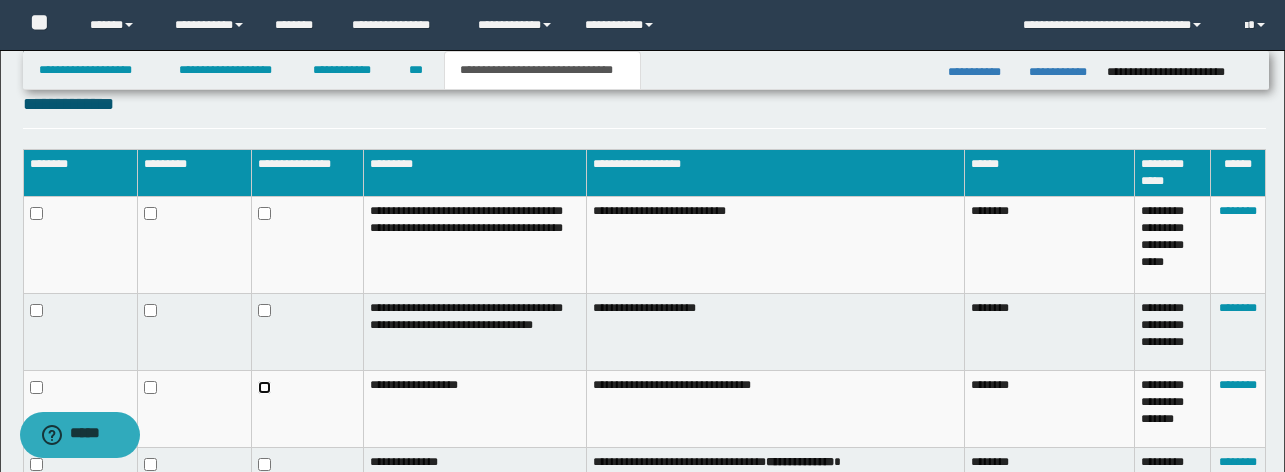 scroll, scrollTop: 954, scrollLeft: 0, axis: vertical 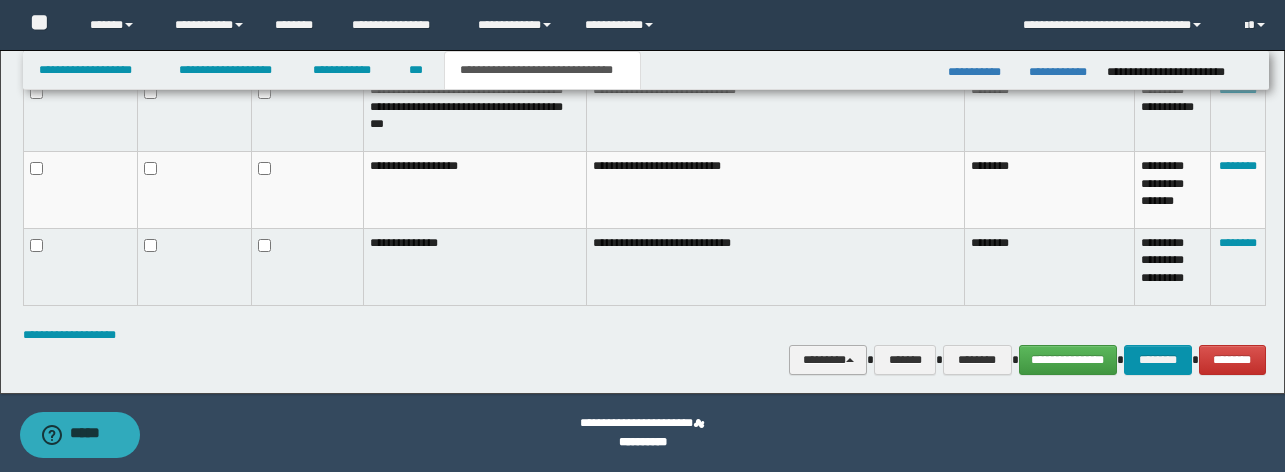 click on "********" at bounding box center (828, 360) 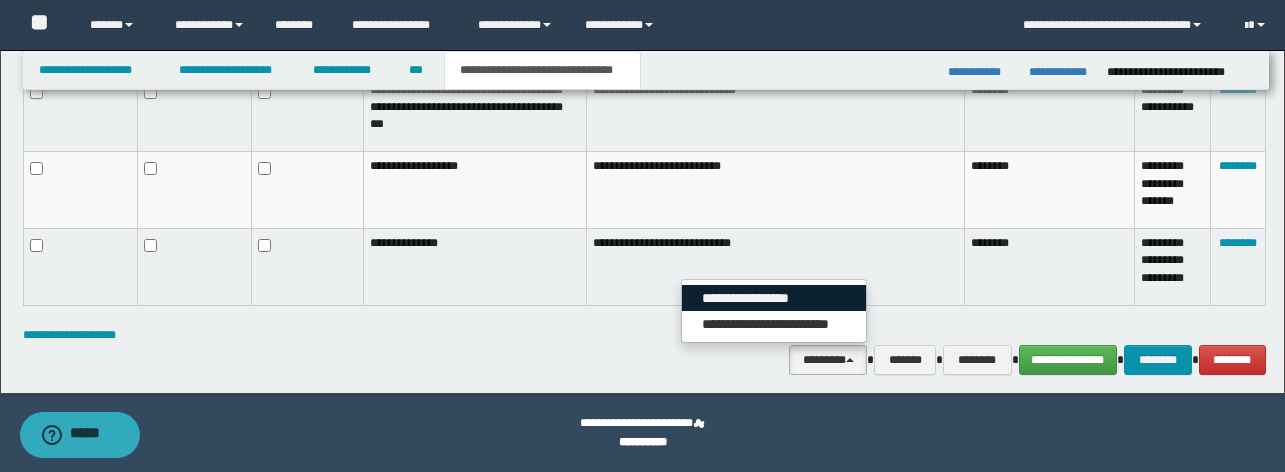 click on "**********" at bounding box center [774, 298] 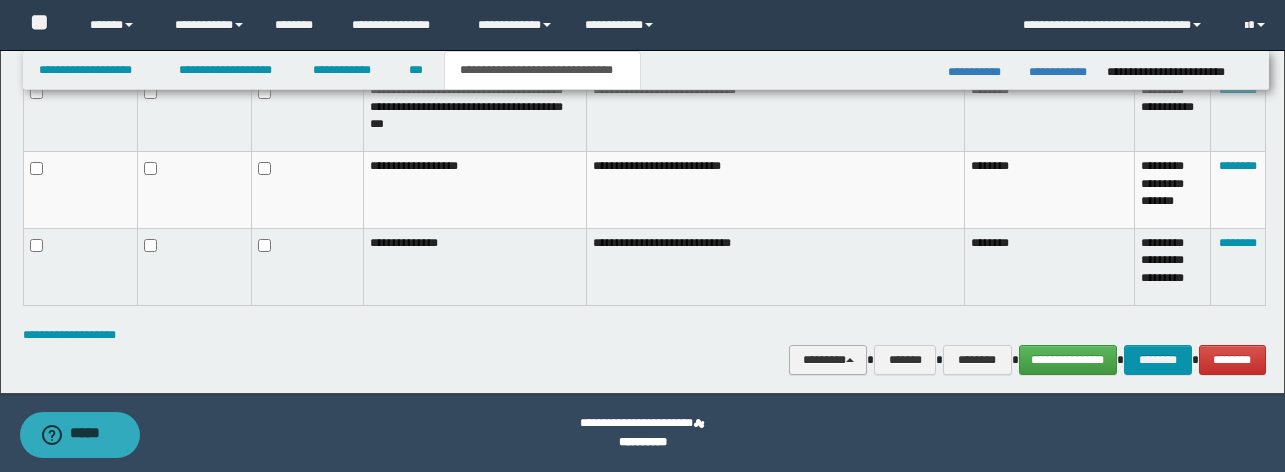 click on "********" at bounding box center (828, 360) 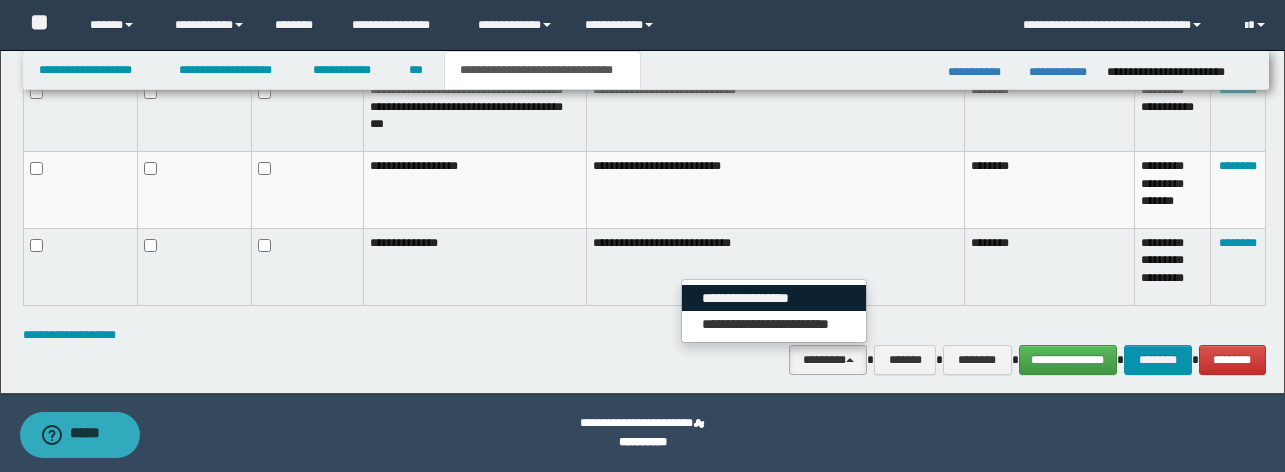 click on "**********" at bounding box center (774, 298) 